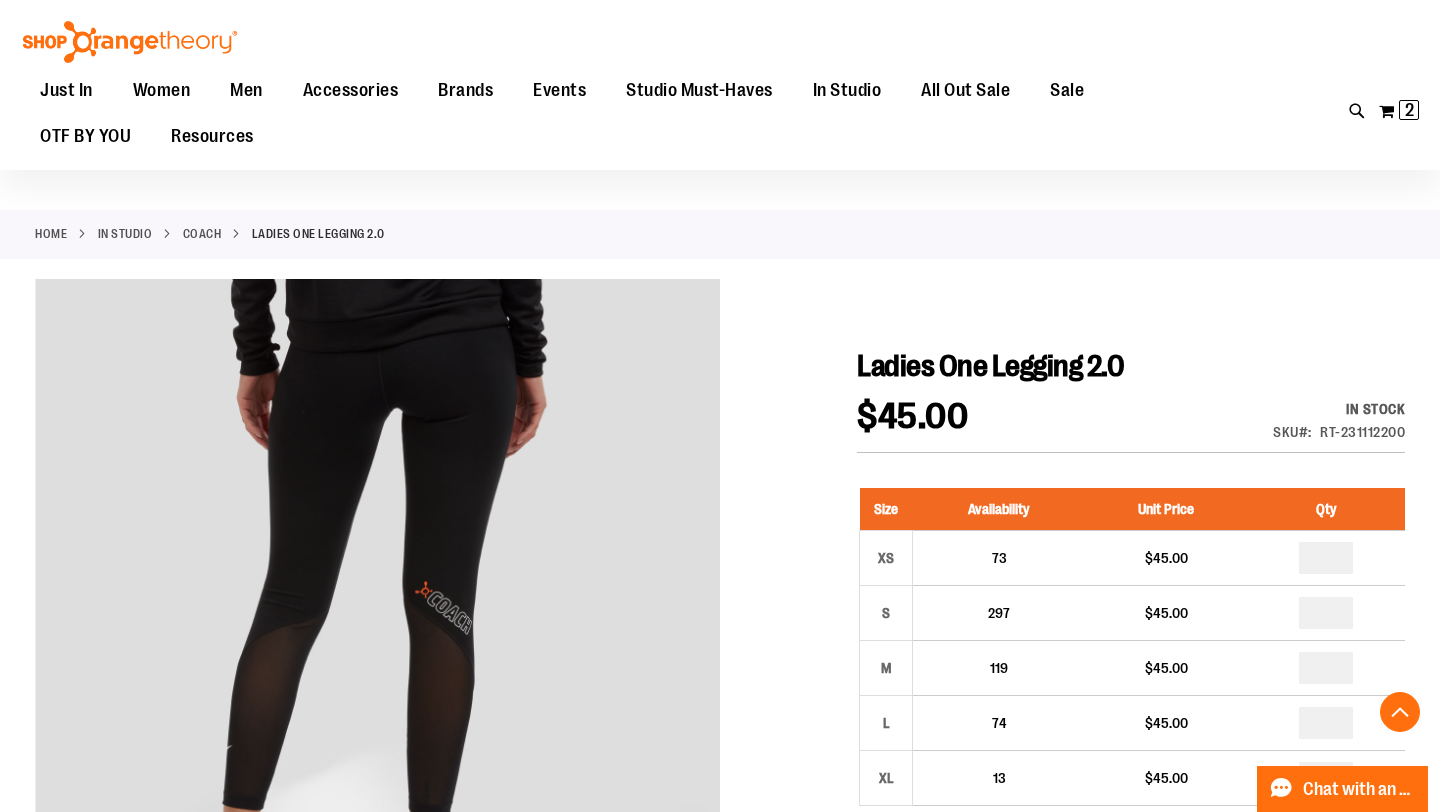 scroll, scrollTop: 1507, scrollLeft: 0, axis: vertical 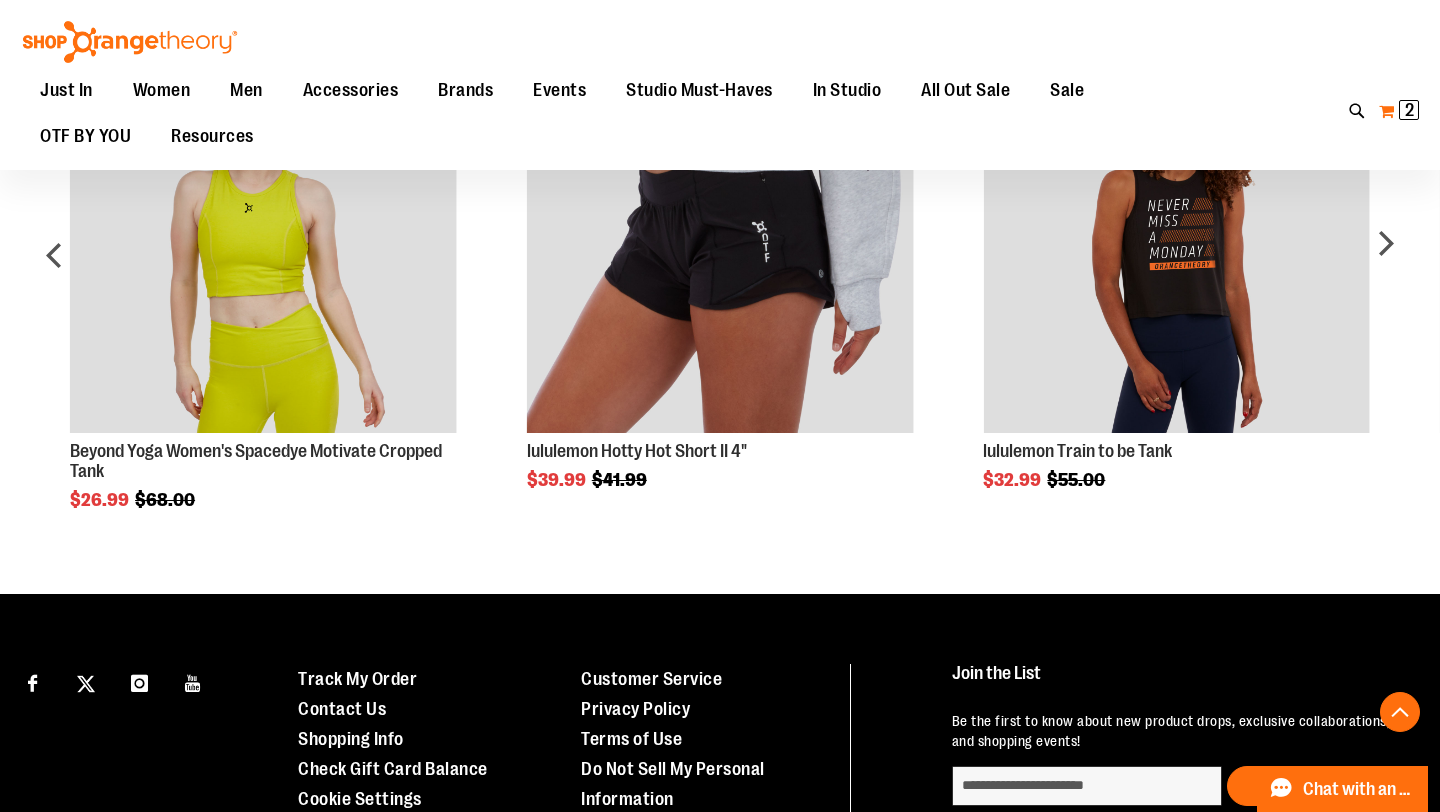 type on "**********" 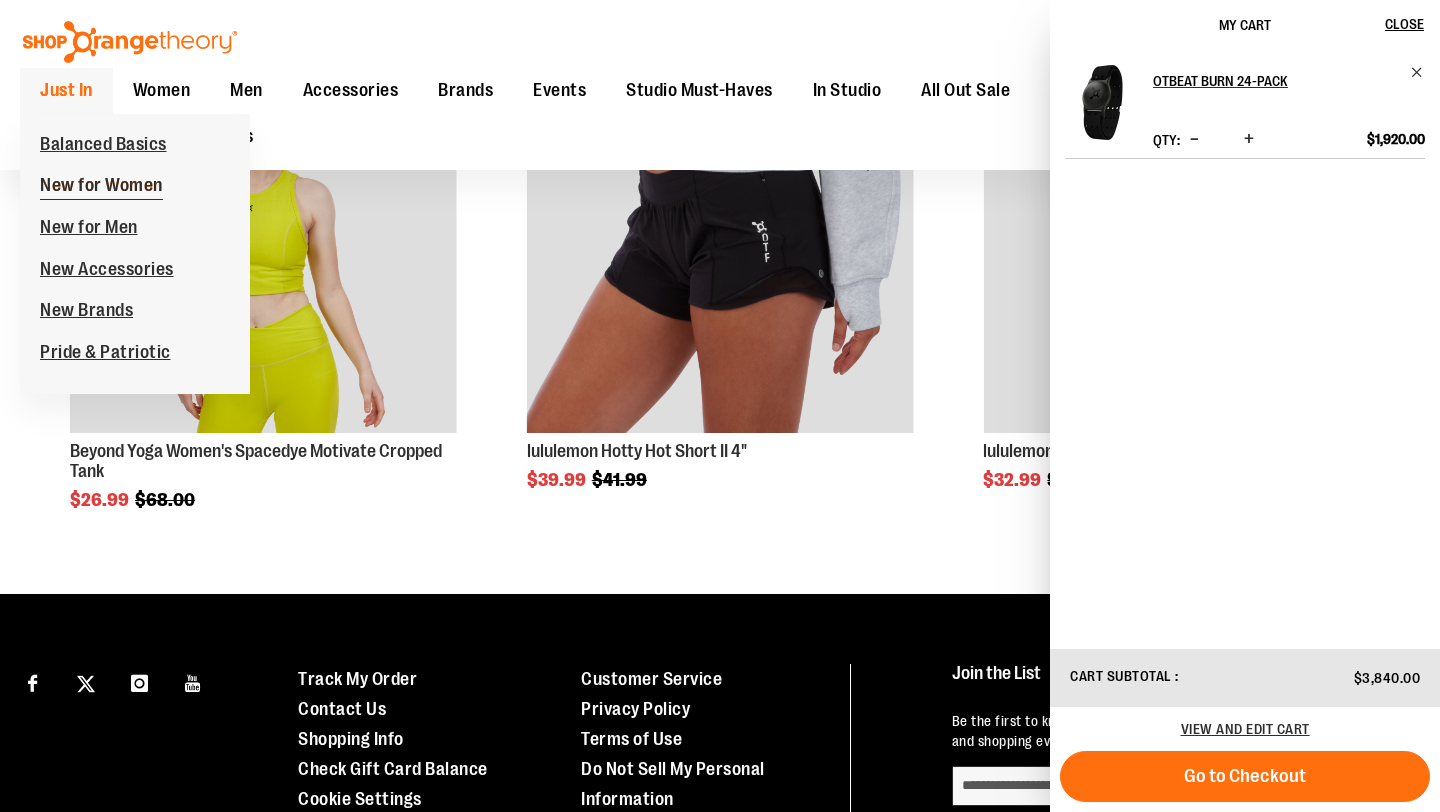 click on "New for Women" at bounding box center (101, 187) 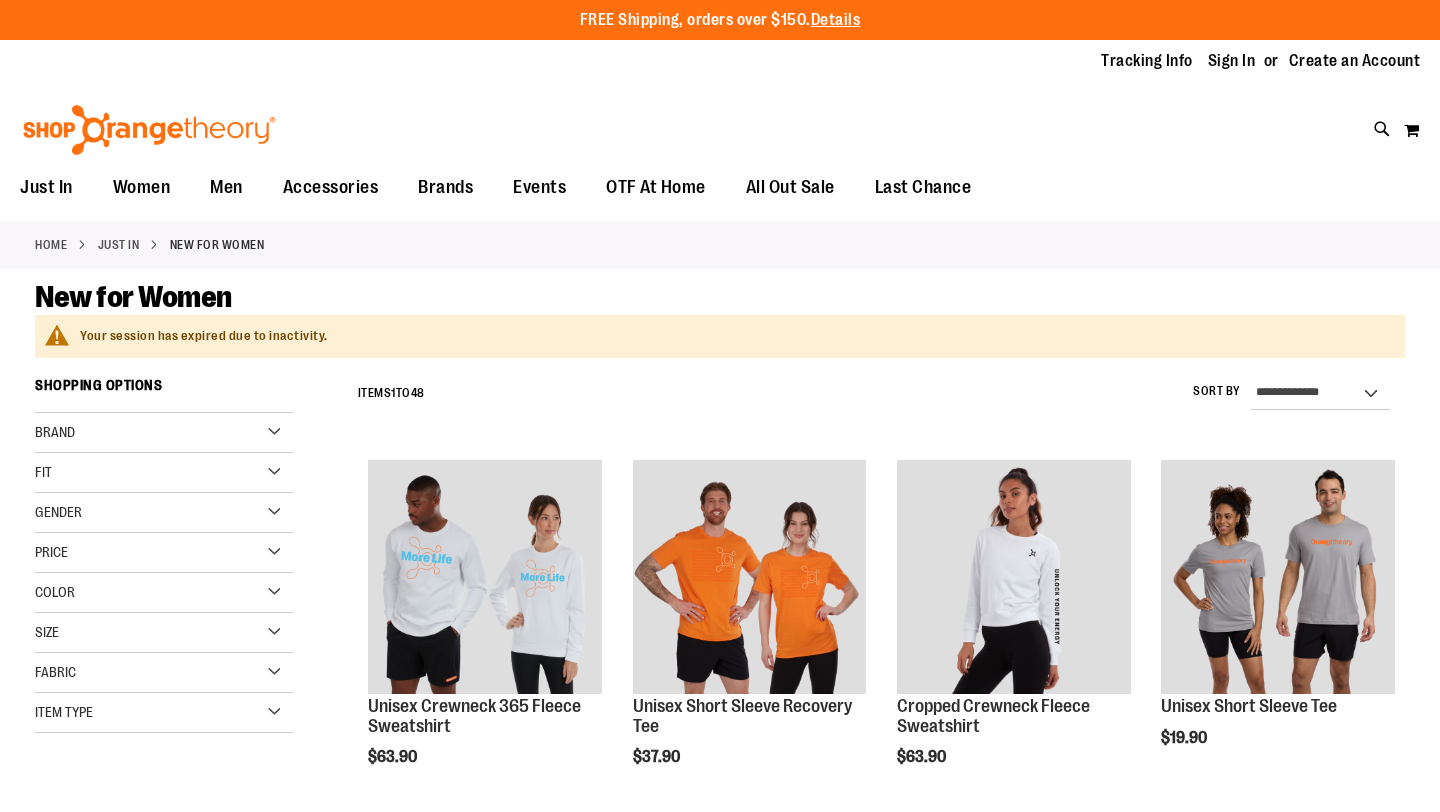 scroll, scrollTop: 0, scrollLeft: 0, axis: both 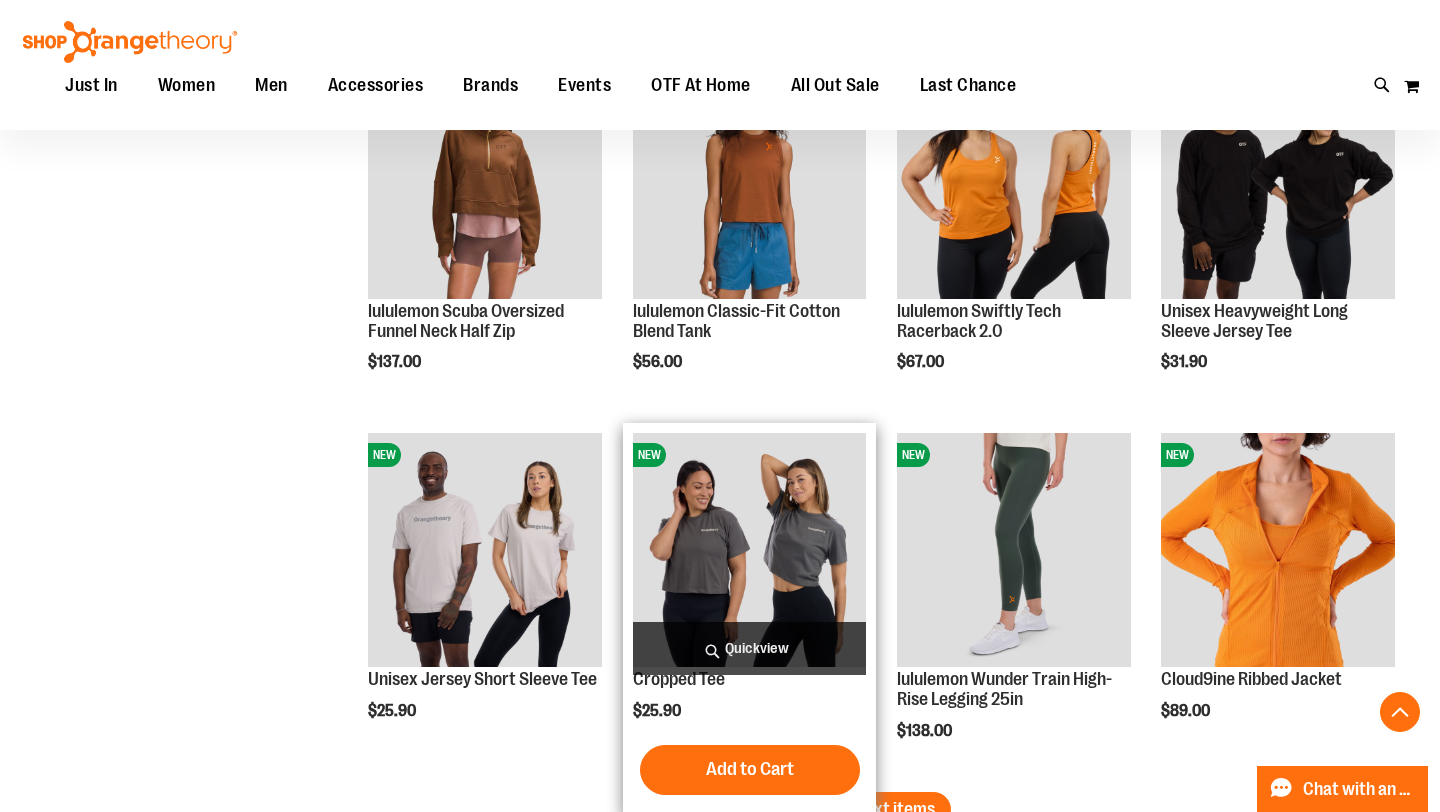 type on "**********" 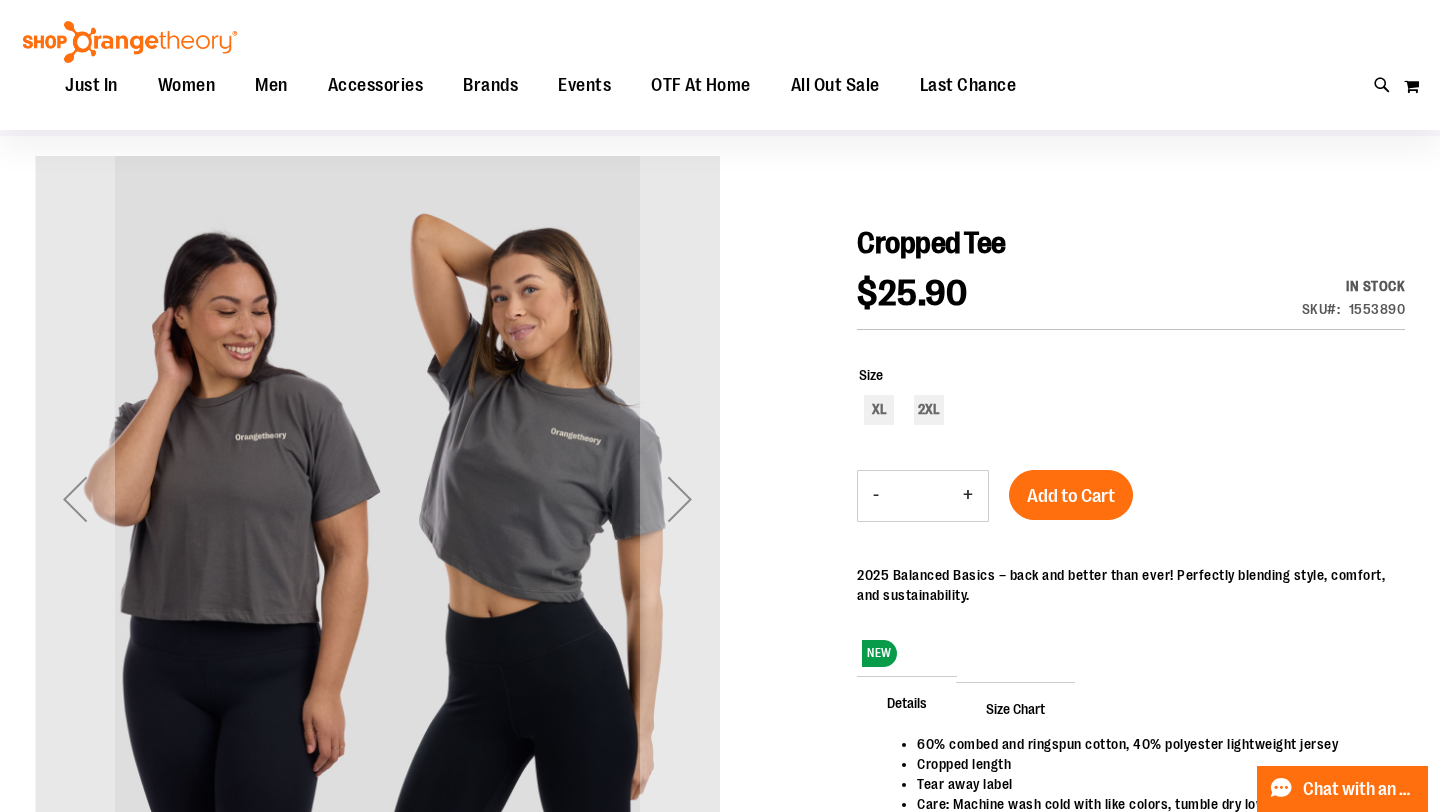 scroll, scrollTop: 124, scrollLeft: 0, axis: vertical 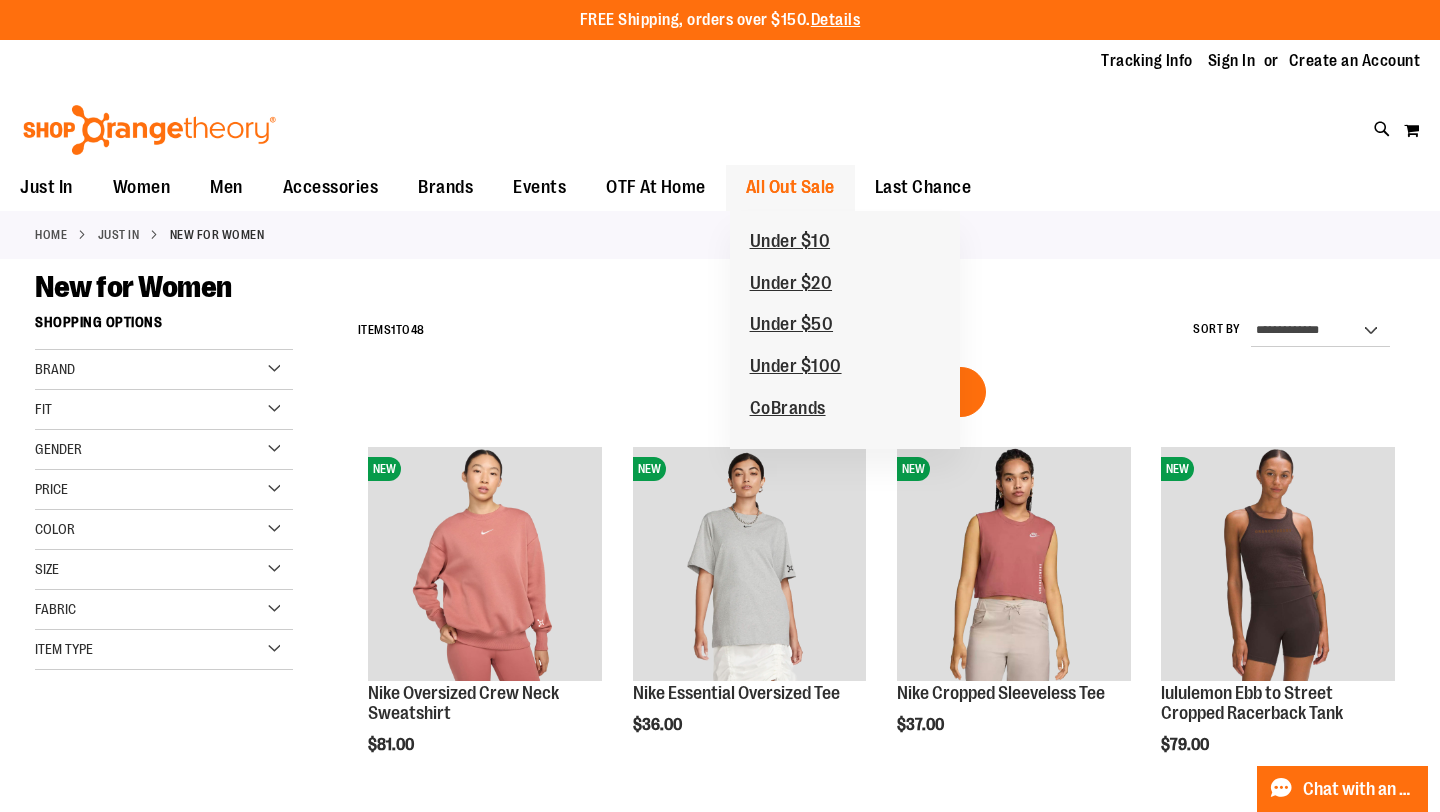 type on "**********" 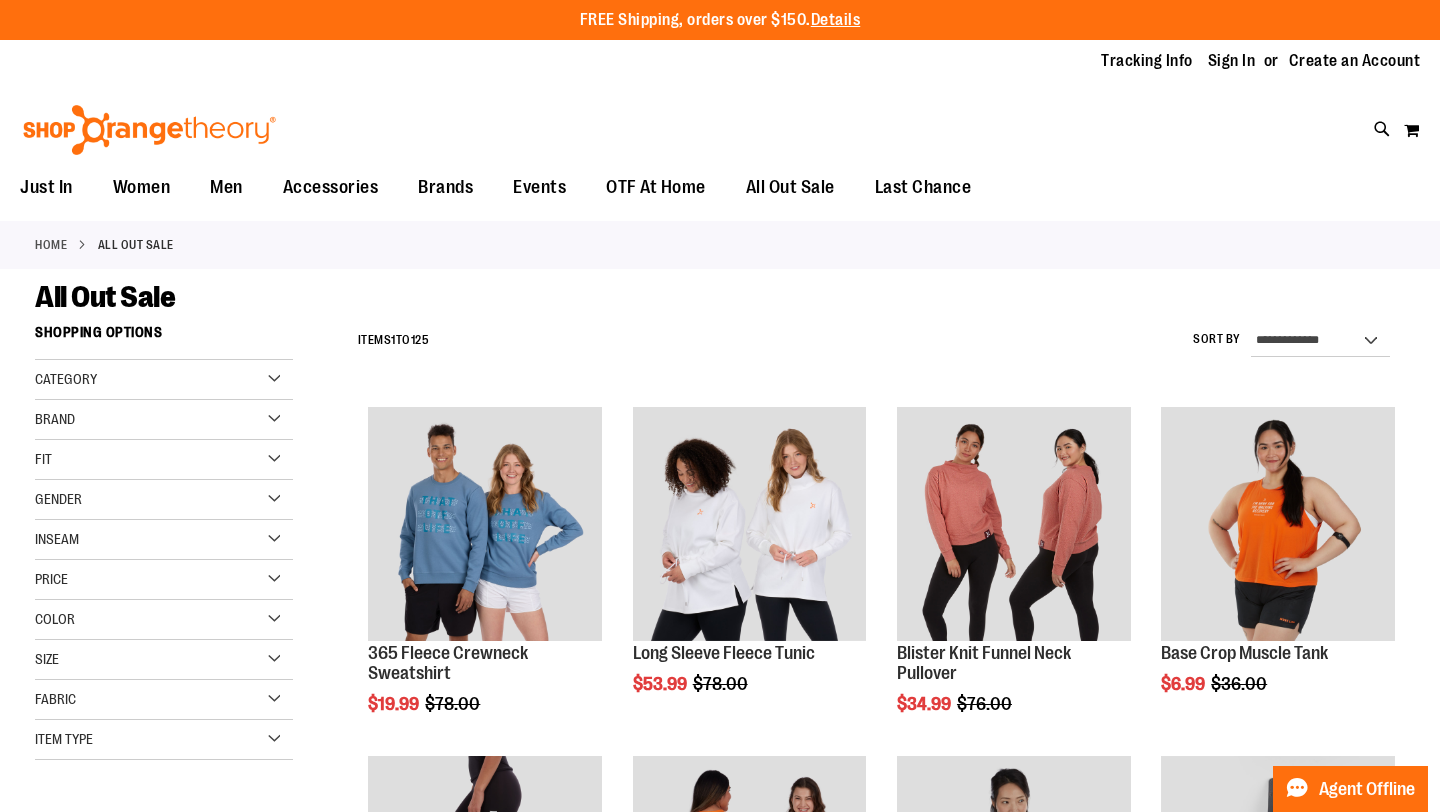 scroll, scrollTop: 0, scrollLeft: 0, axis: both 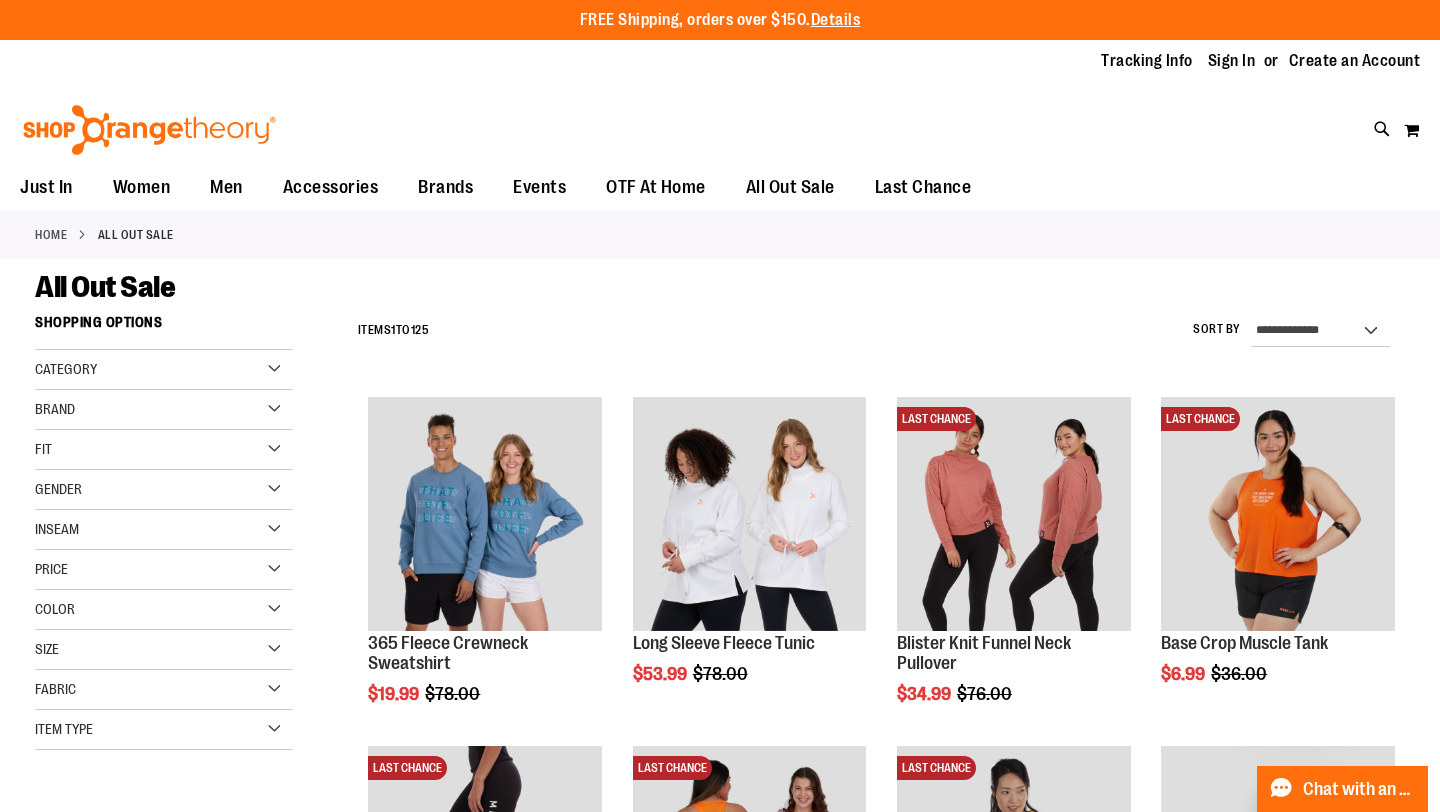 type on "**********" 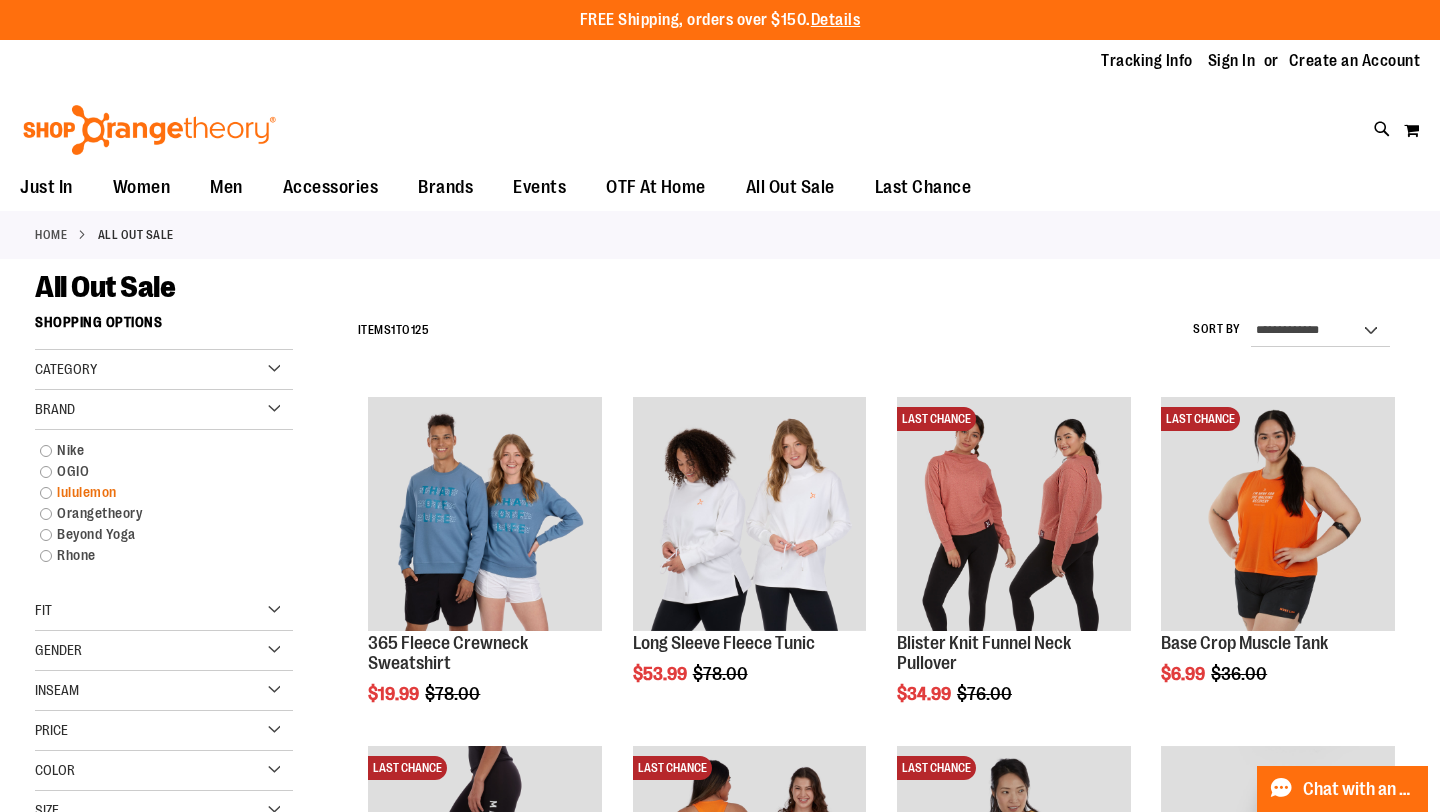 click on "lululemon" at bounding box center (154, 492) 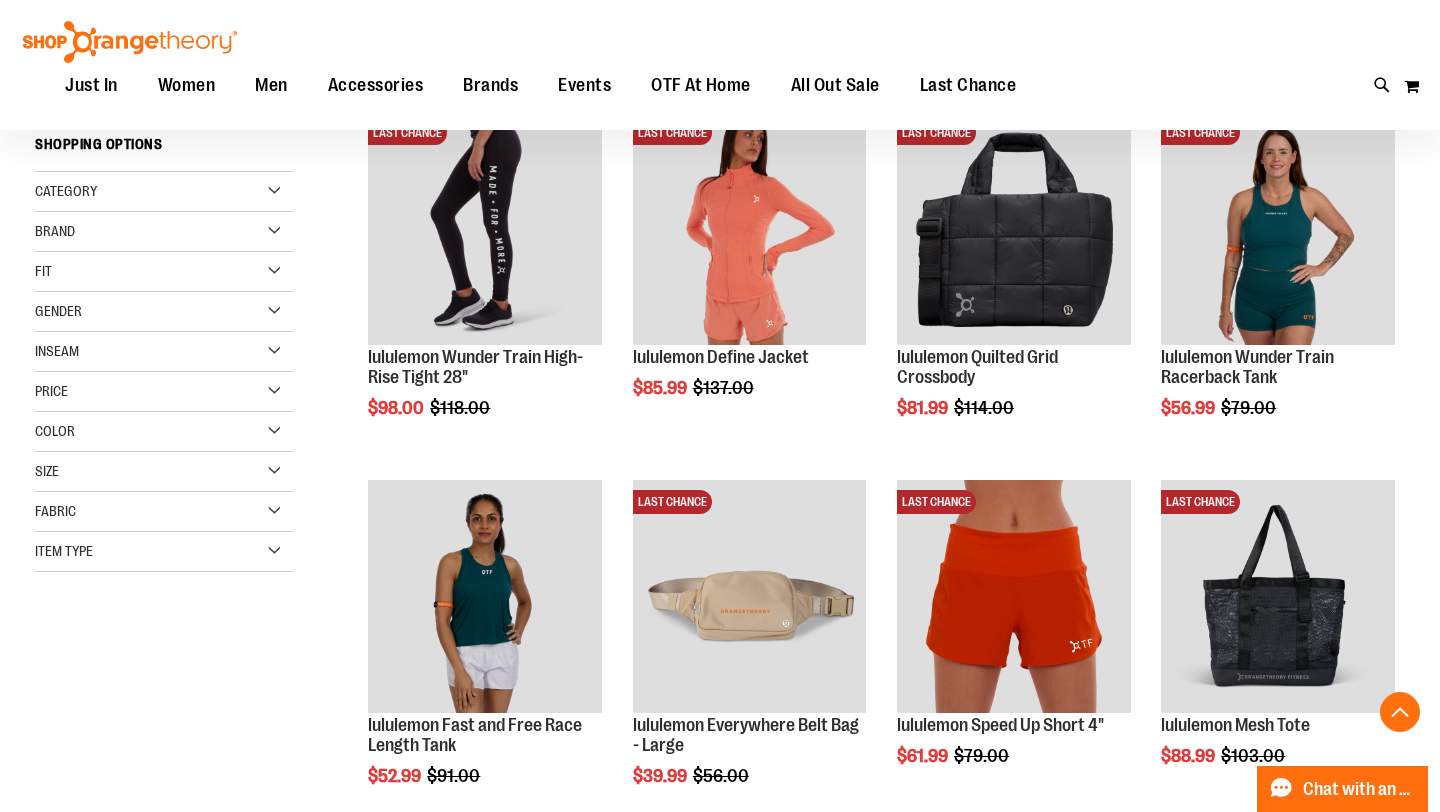 scroll, scrollTop: 305, scrollLeft: 0, axis: vertical 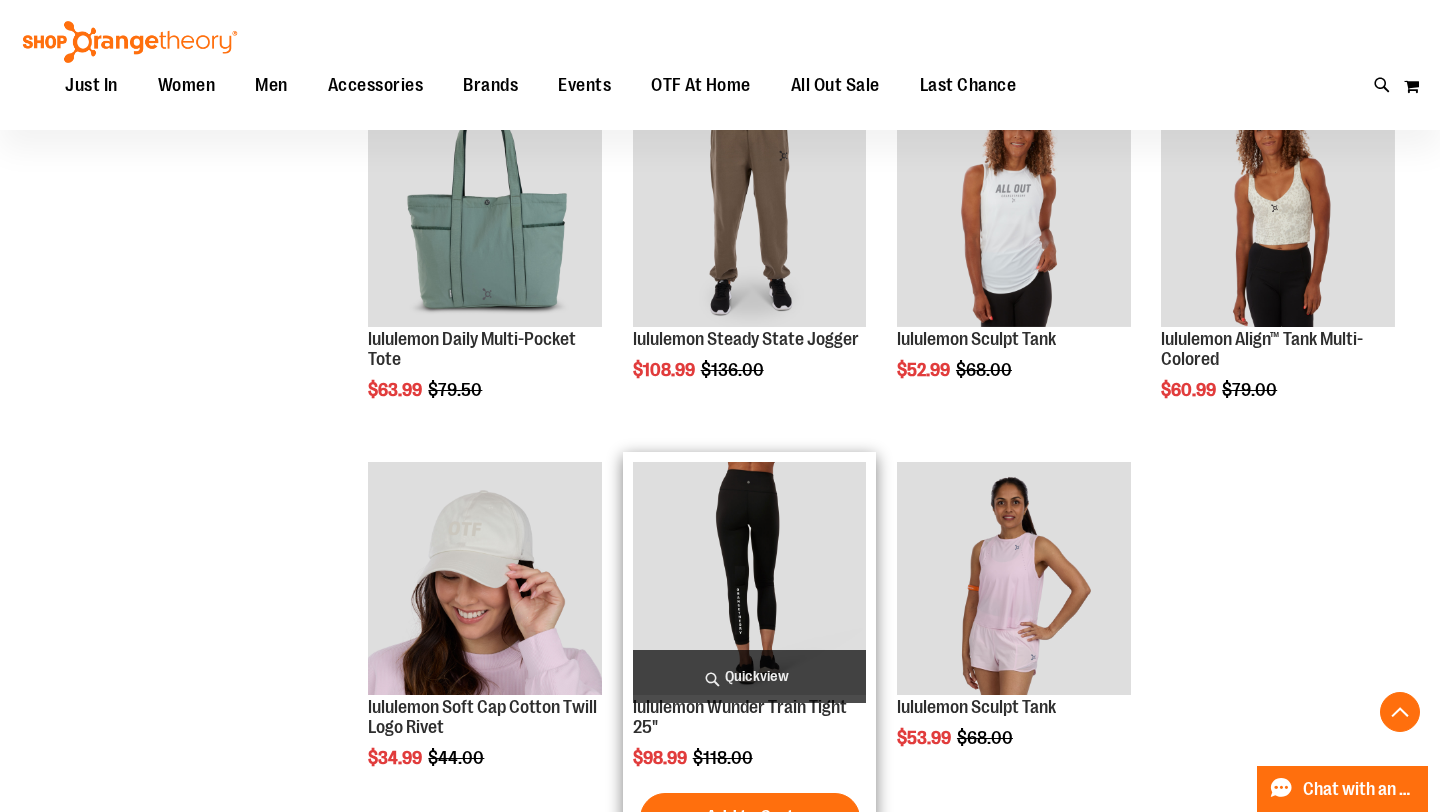 click at bounding box center (750, 579) 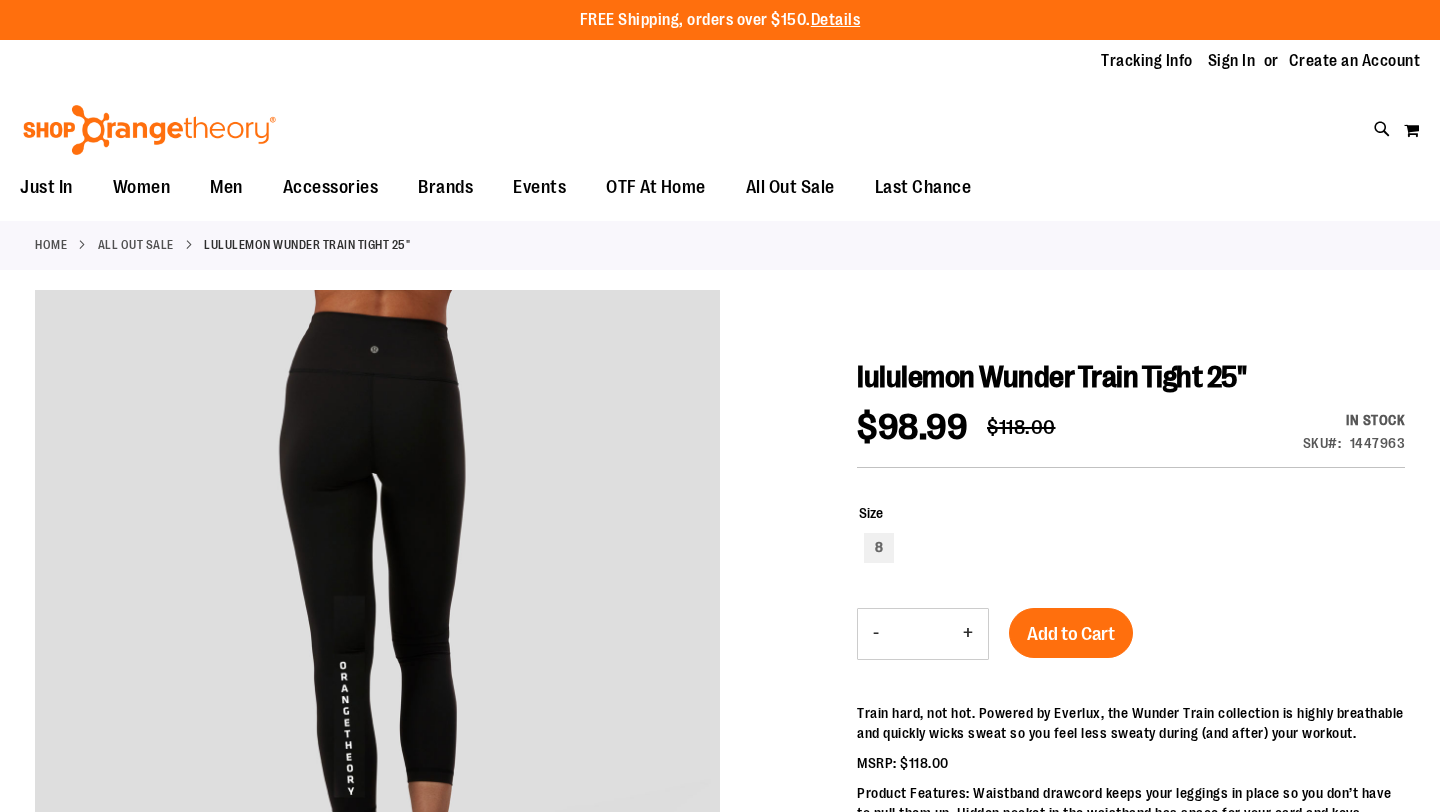 scroll, scrollTop: 0, scrollLeft: 0, axis: both 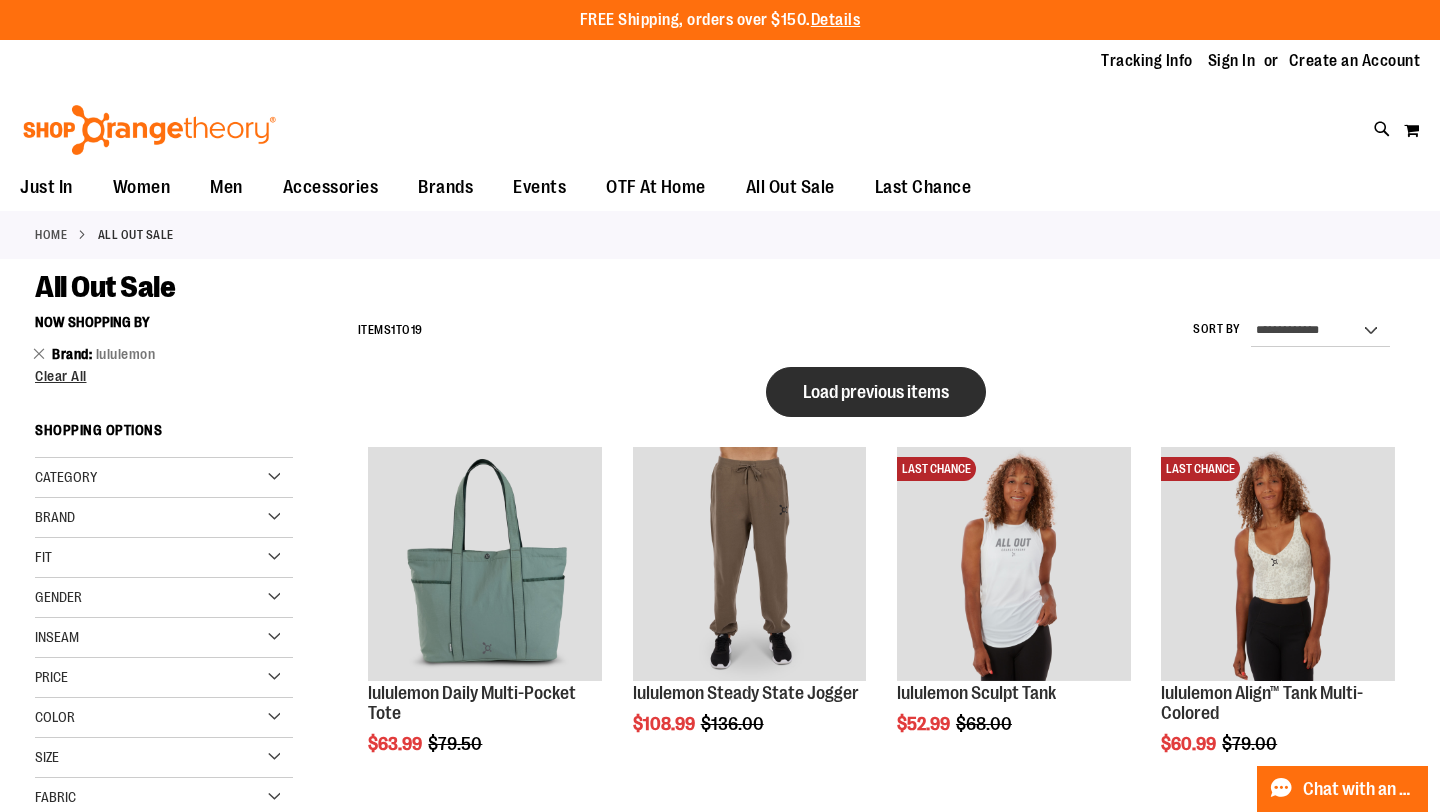 type on "**********" 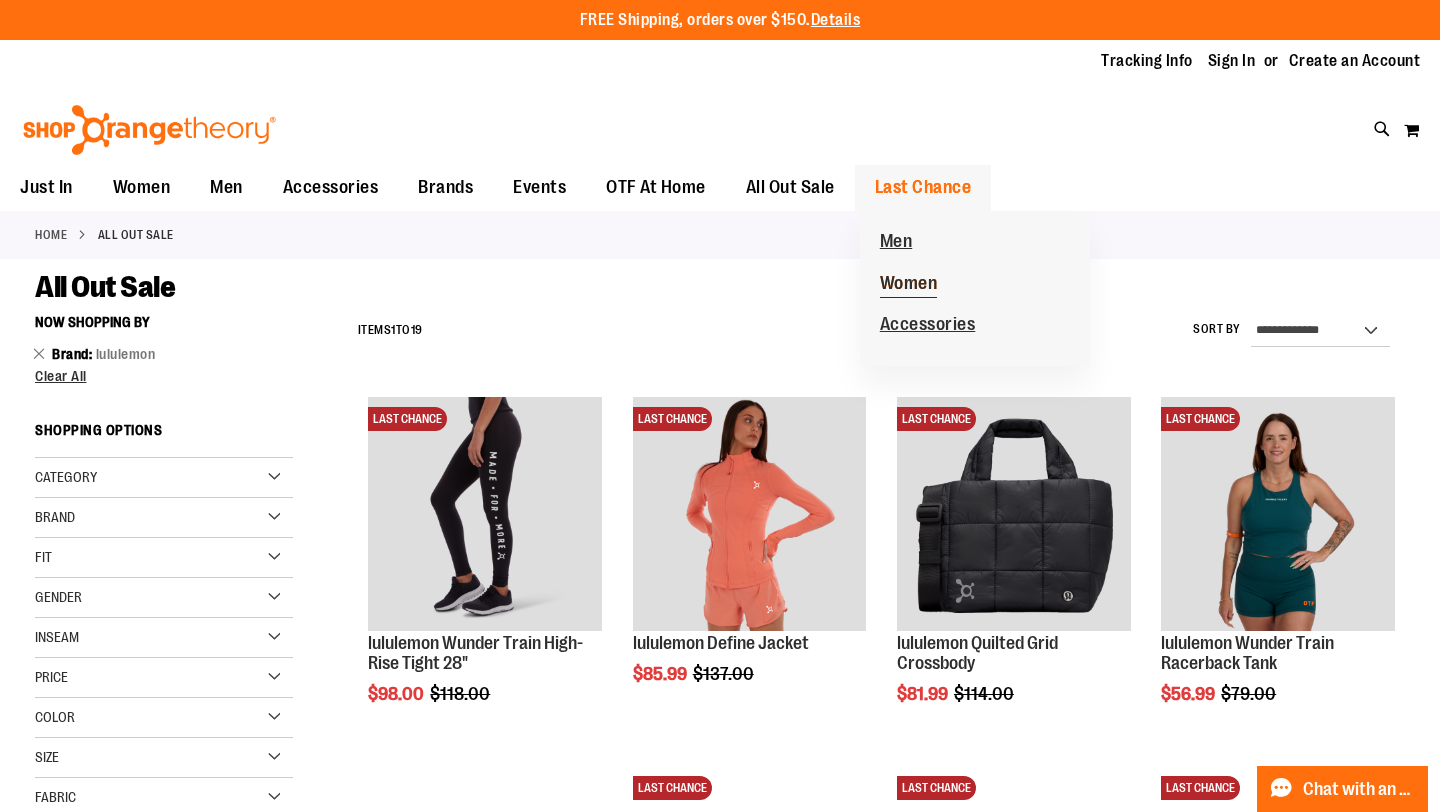 click on "Women" at bounding box center [909, 285] 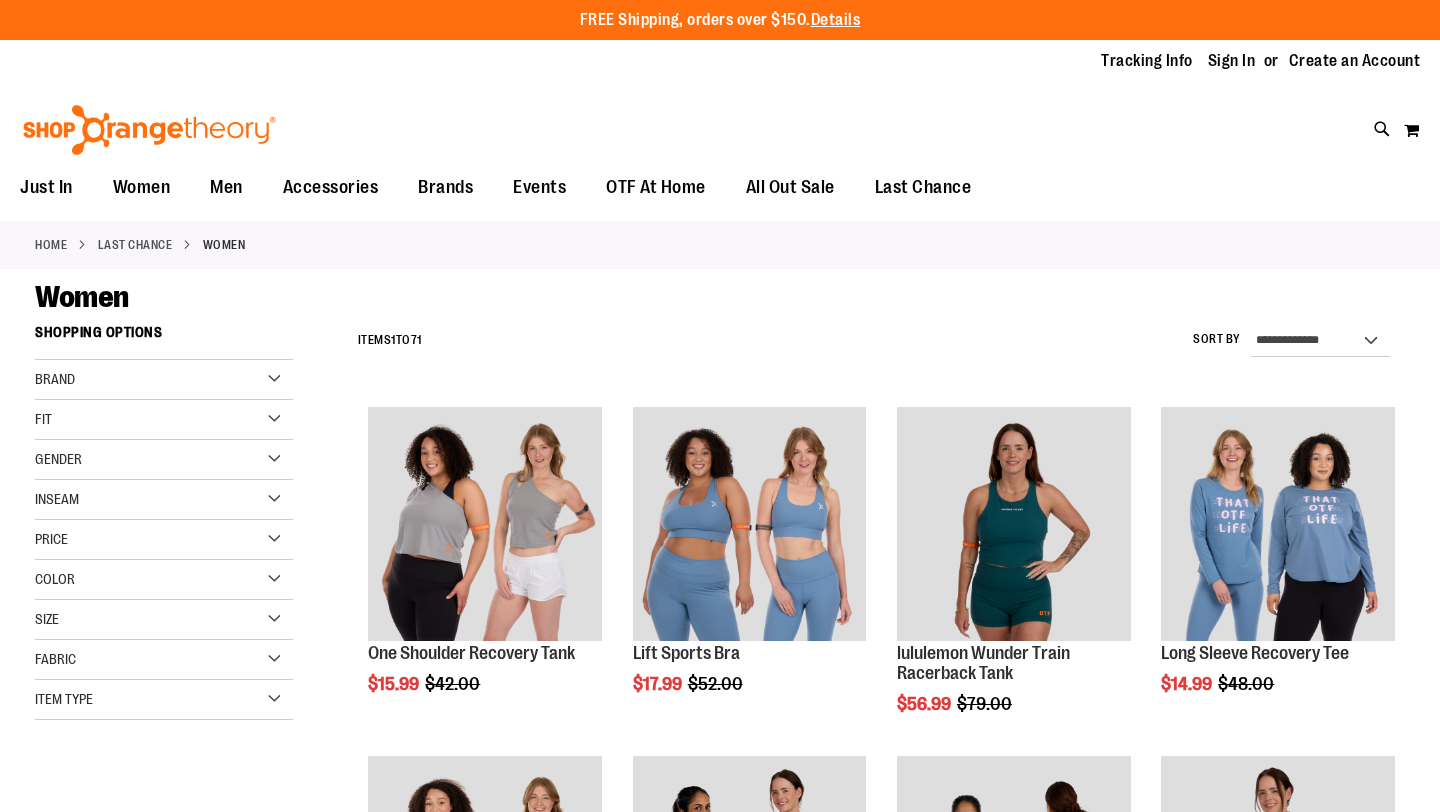 scroll, scrollTop: 0, scrollLeft: 0, axis: both 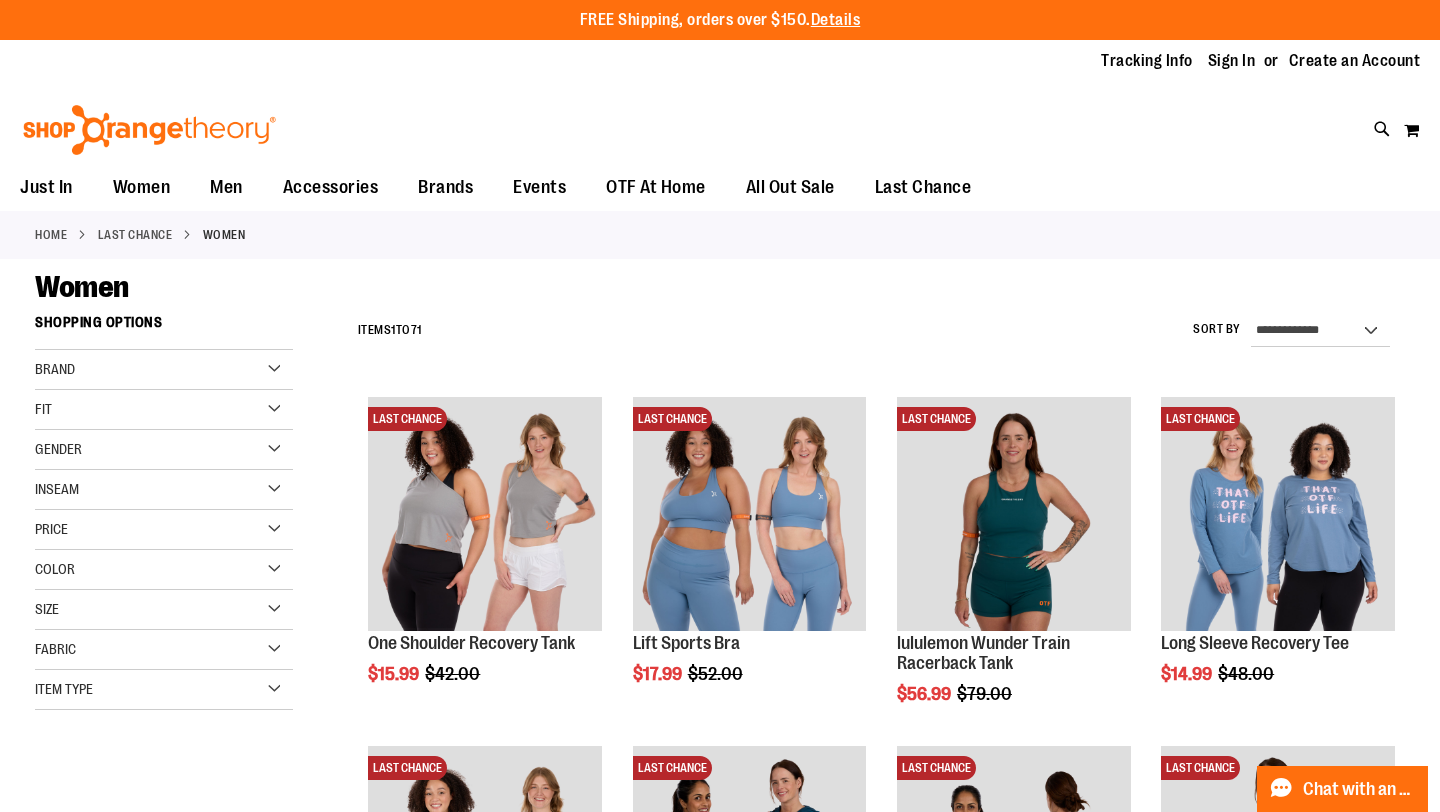 type on "**********" 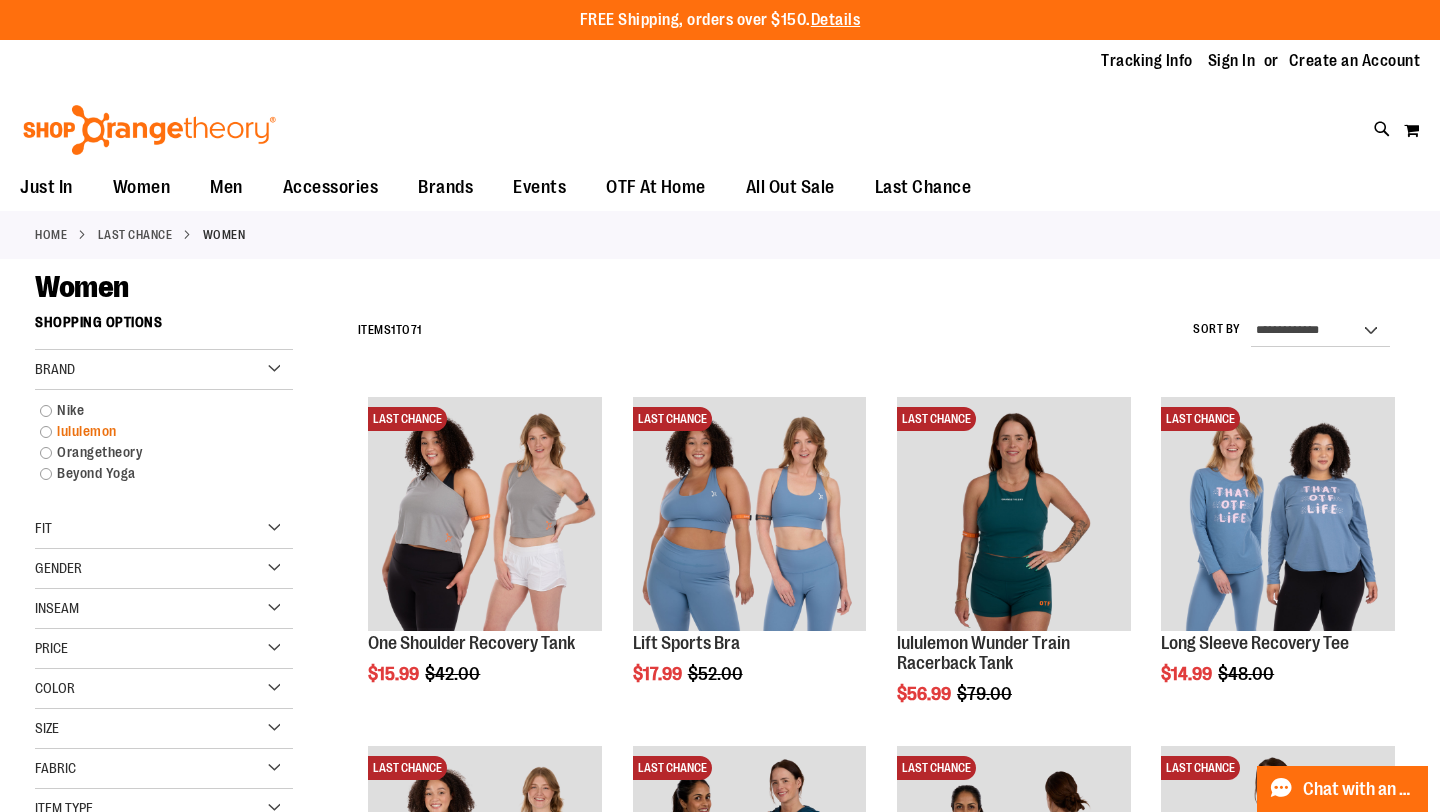 click on "lululemon" at bounding box center [154, 431] 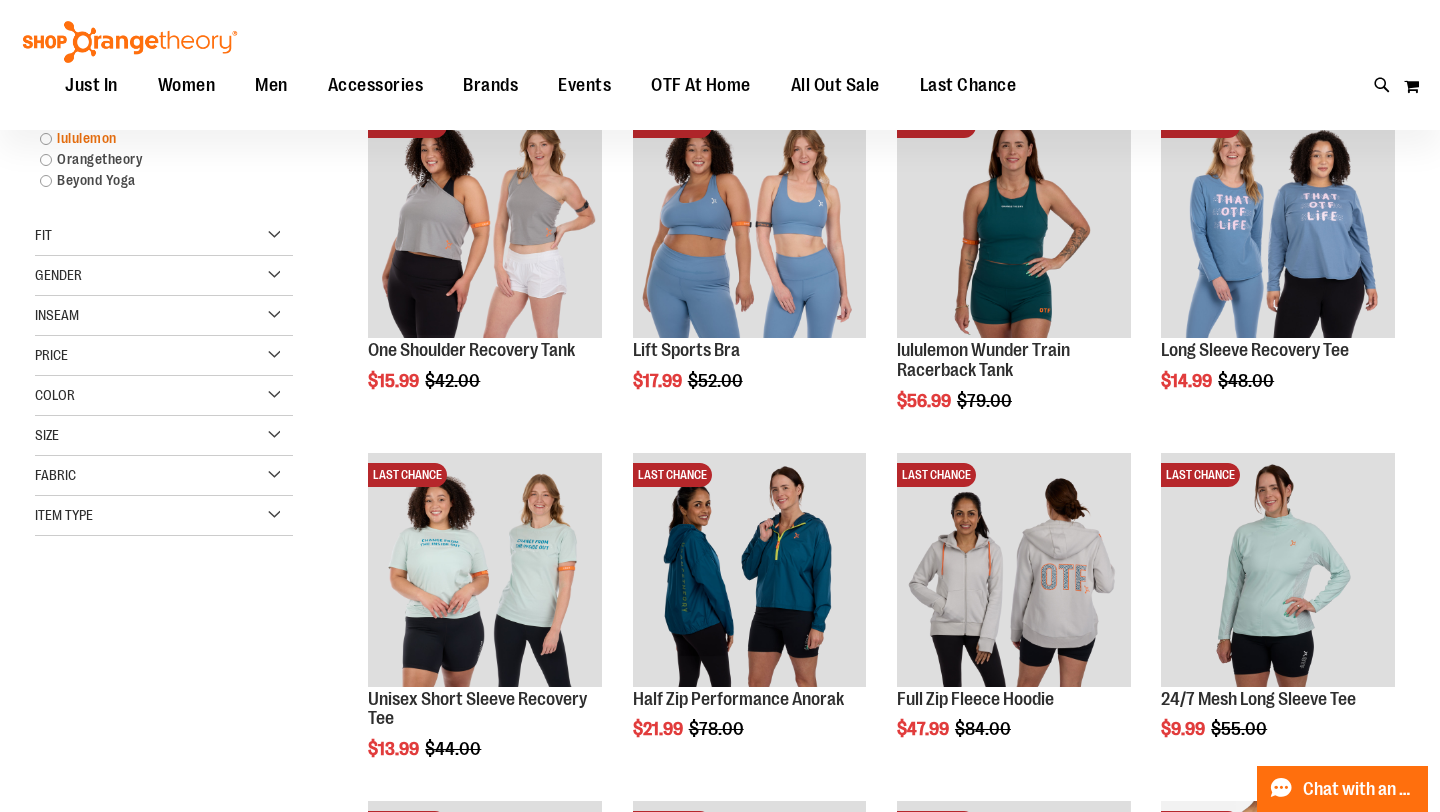 scroll, scrollTop: 305, scrollLeft: 0, axis: vertical 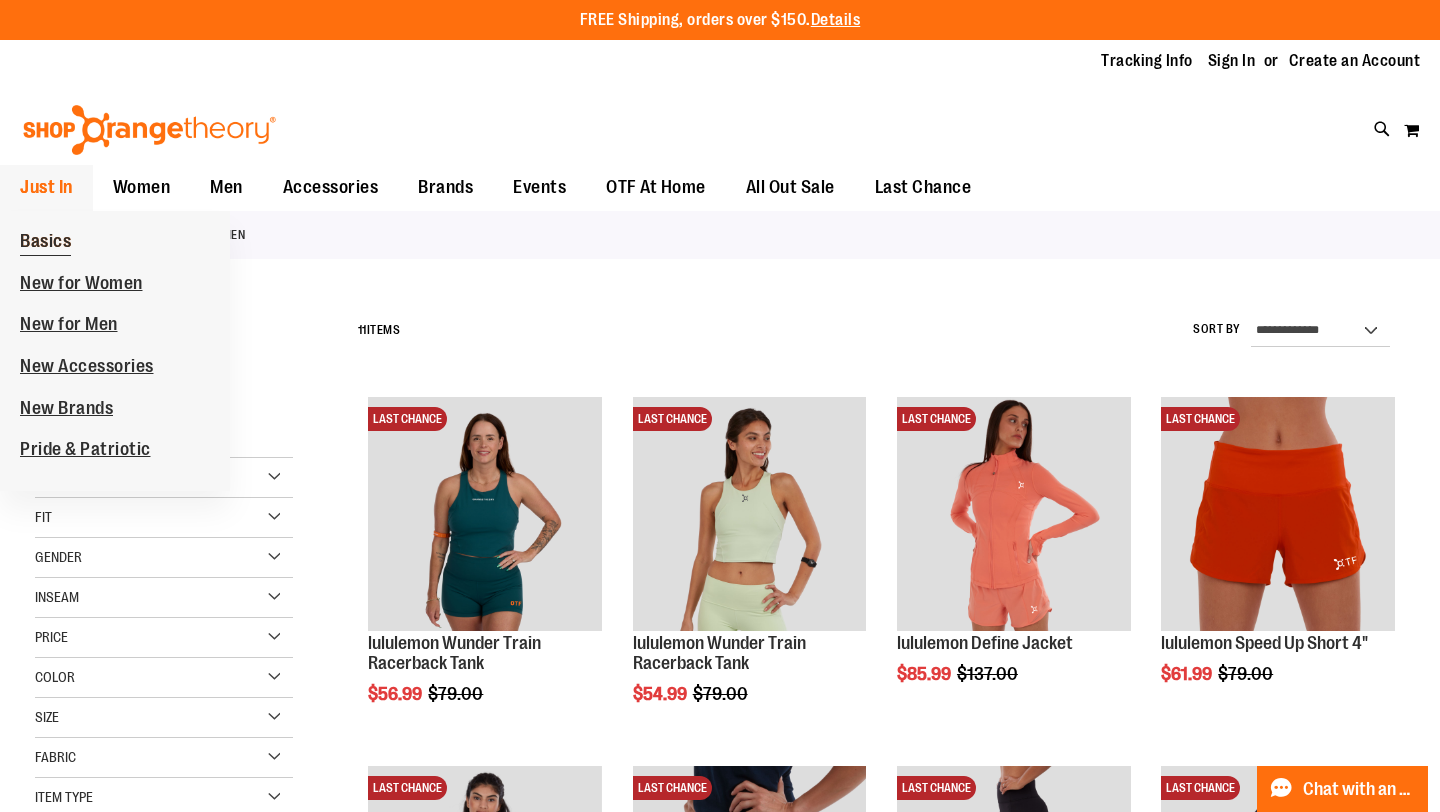 click on "Basics" at bounding box center (45, 243) 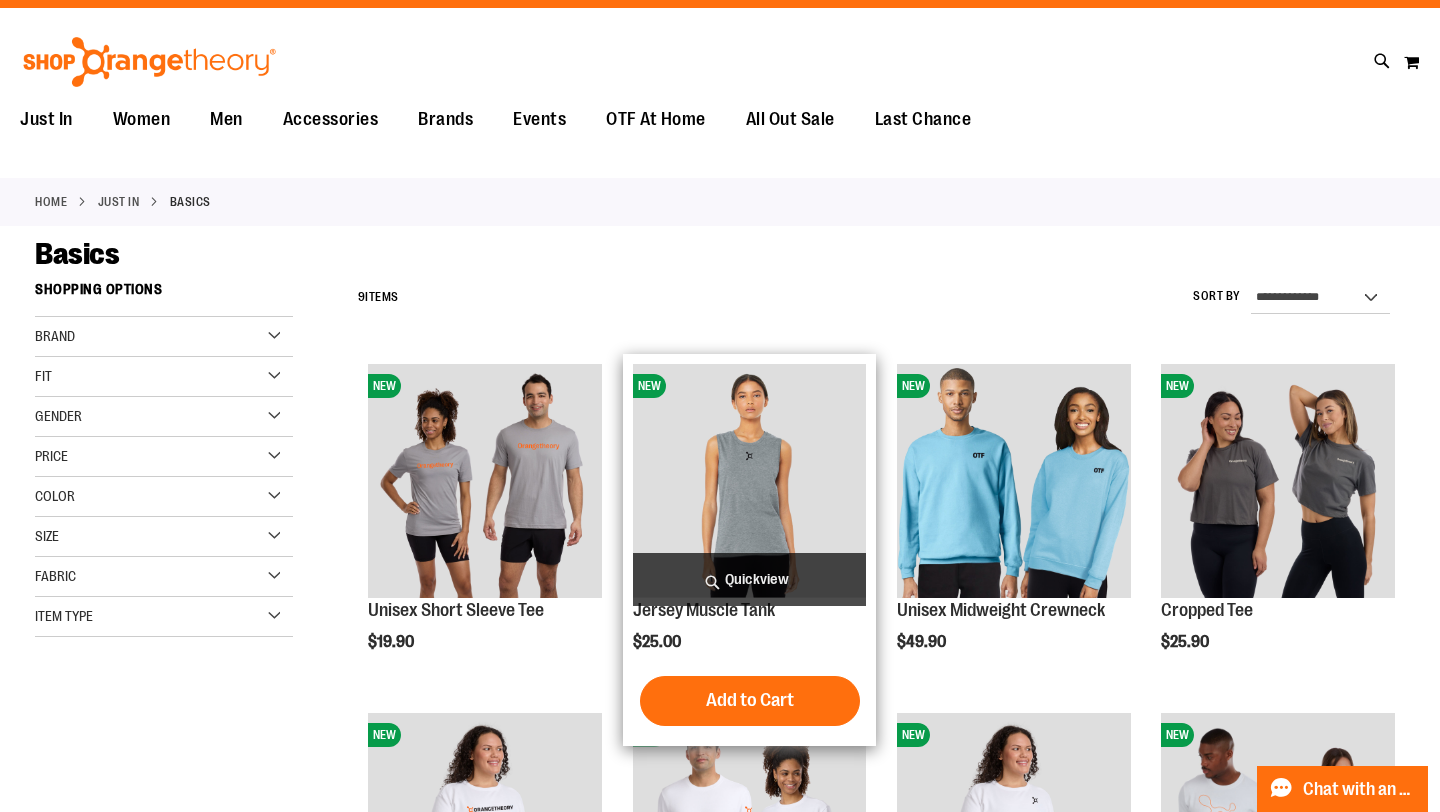 scroll, scrollTop: 0, scrollLeft: 0, axis: both 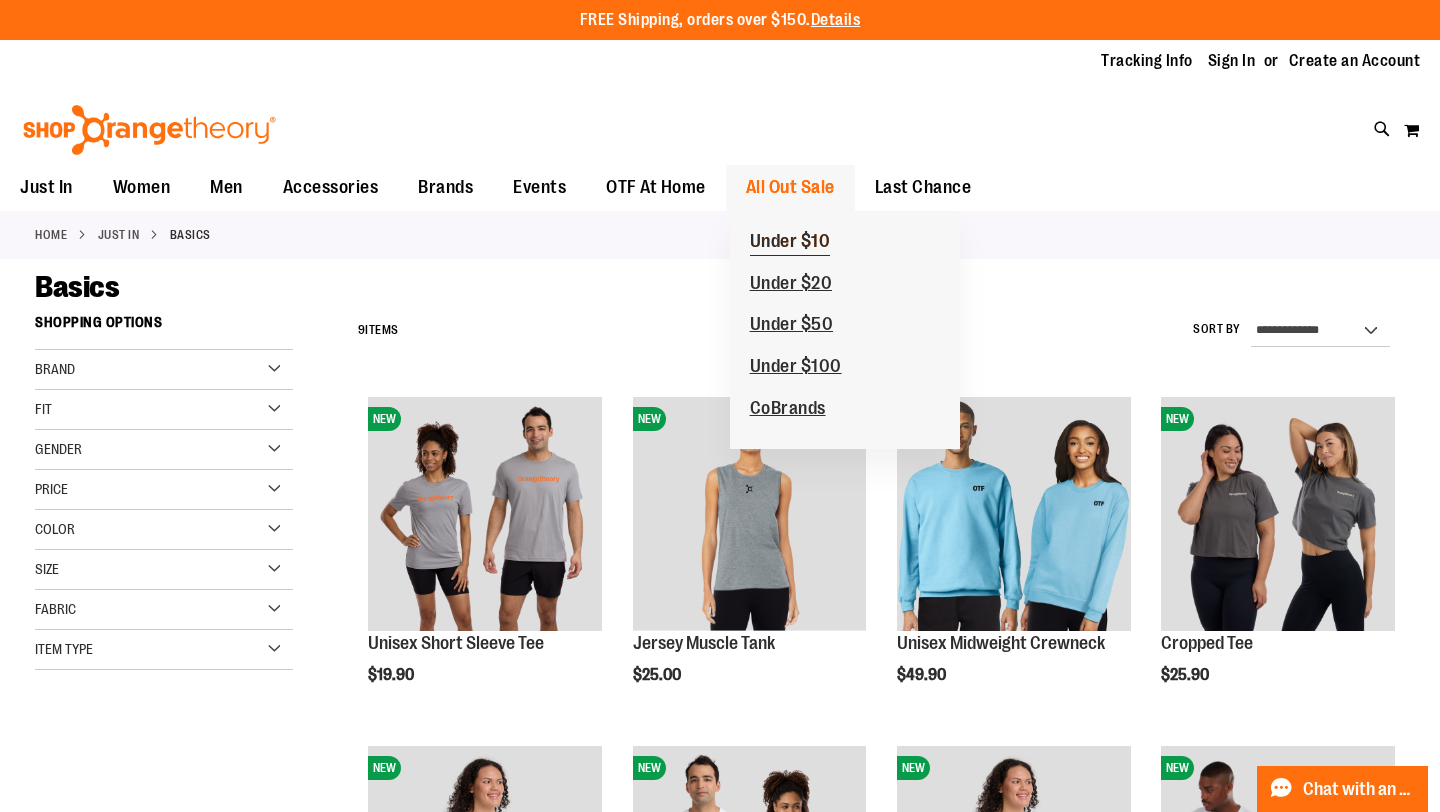 type on "**********" 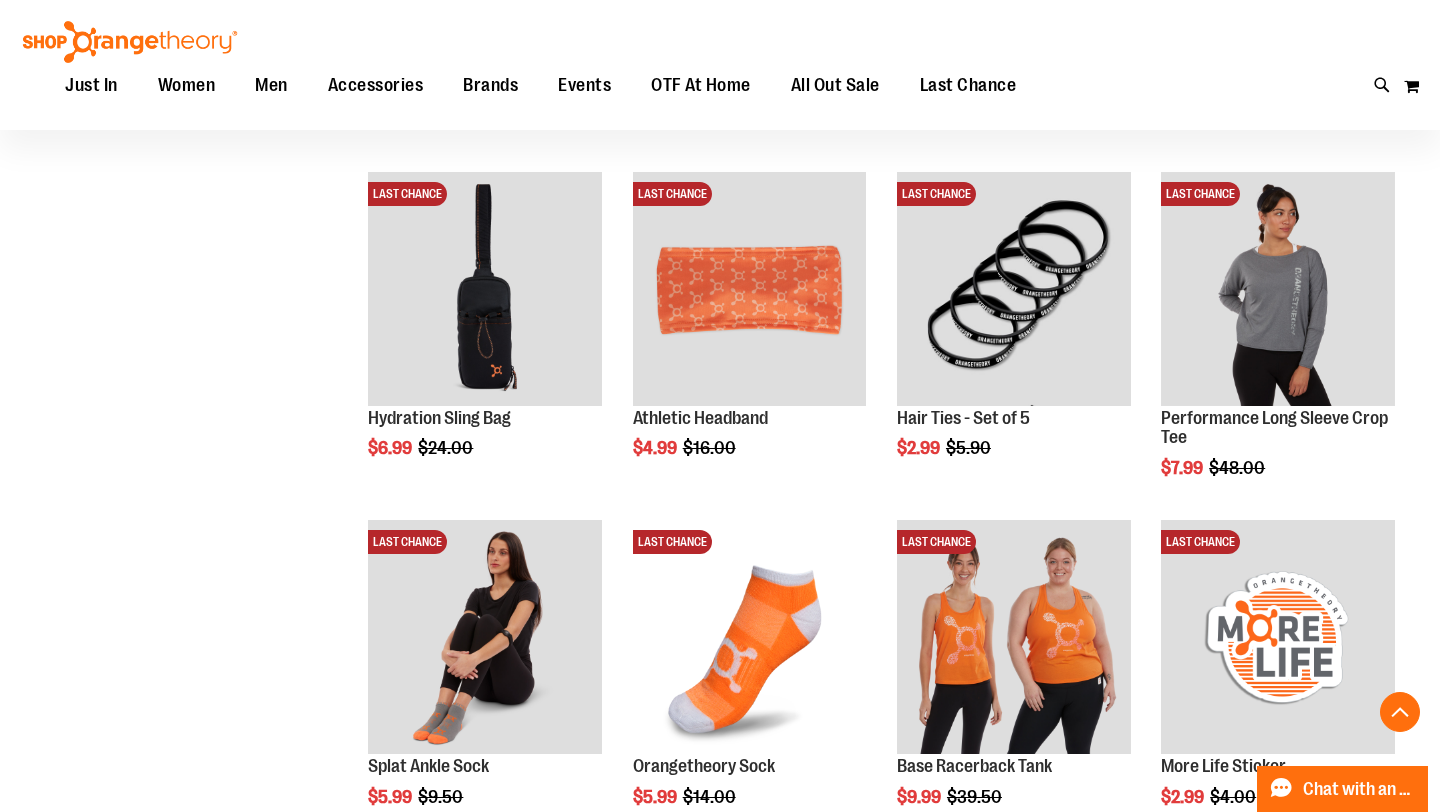 scroll, scrollTop: 595, scrollLeft: 0, axis: vertical 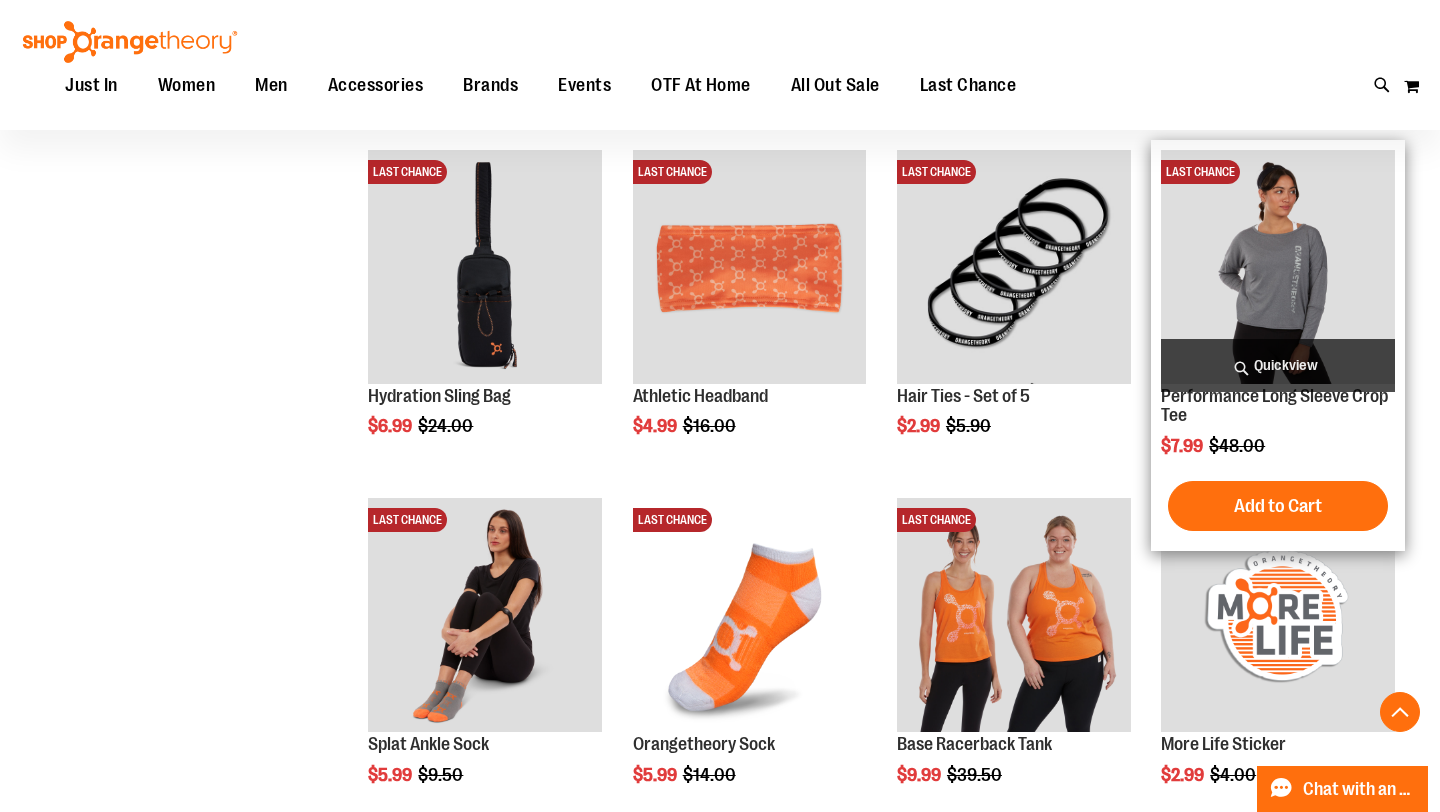 type on "**********" 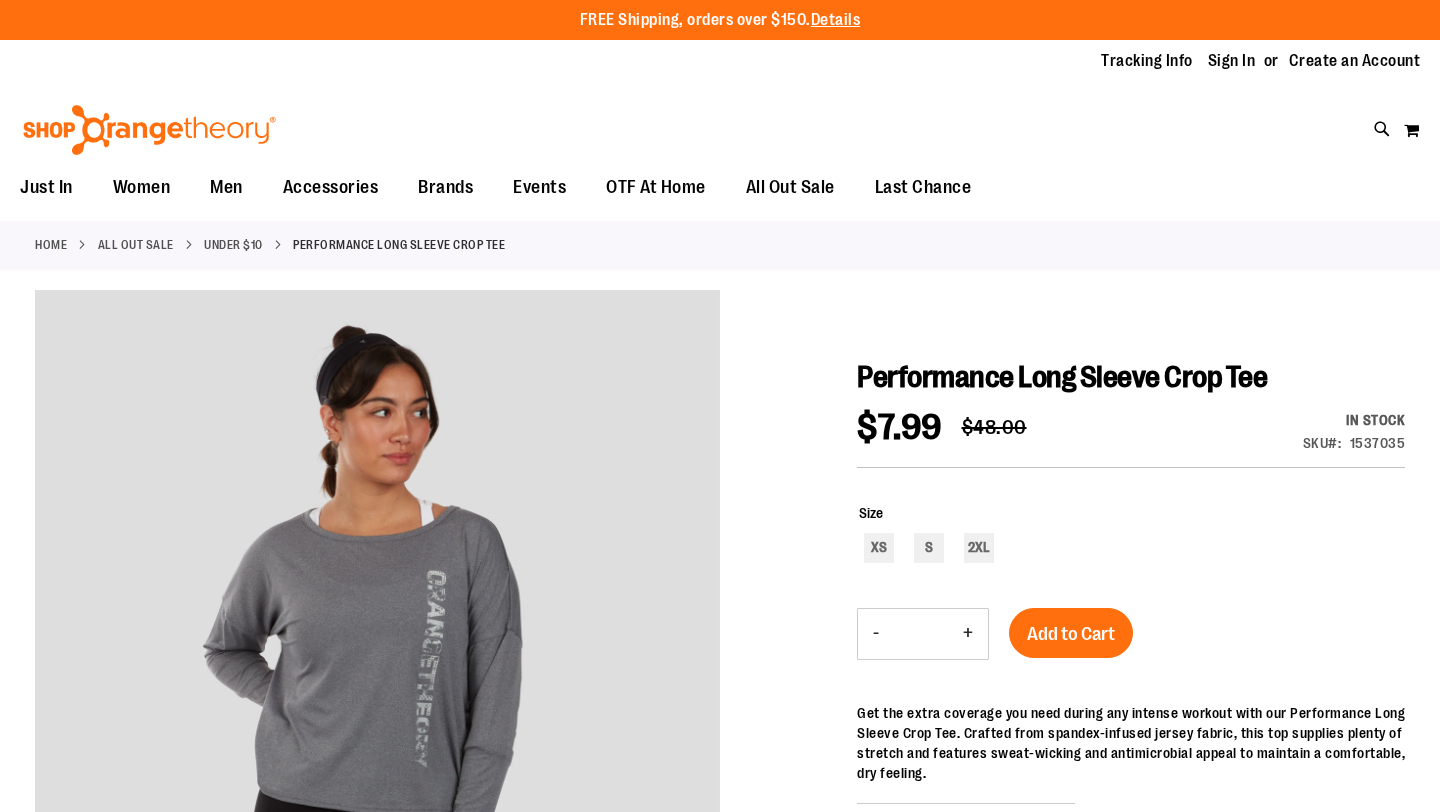 scroll, scrollTop: 0, scrollLeft: 0, axis: both 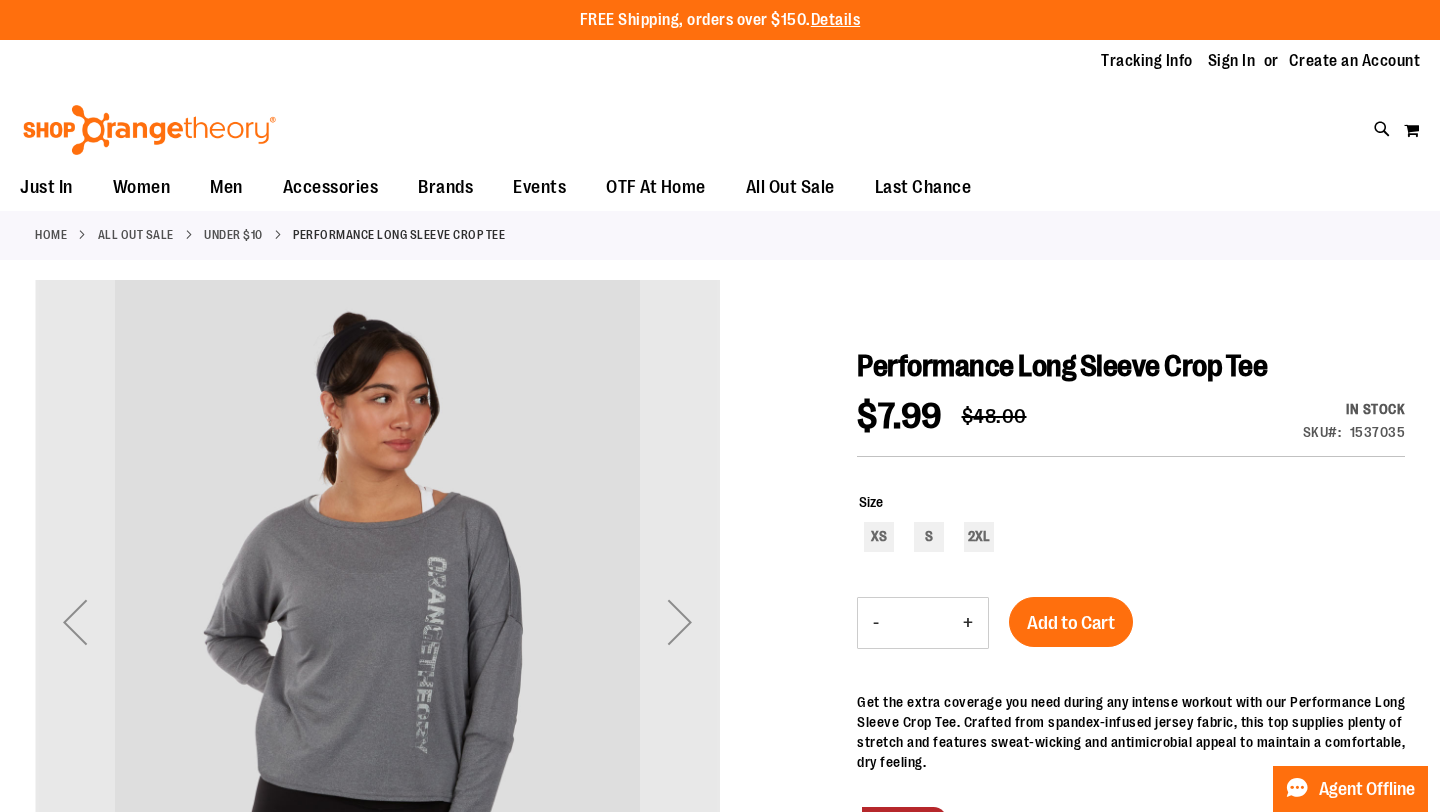type on "**********" 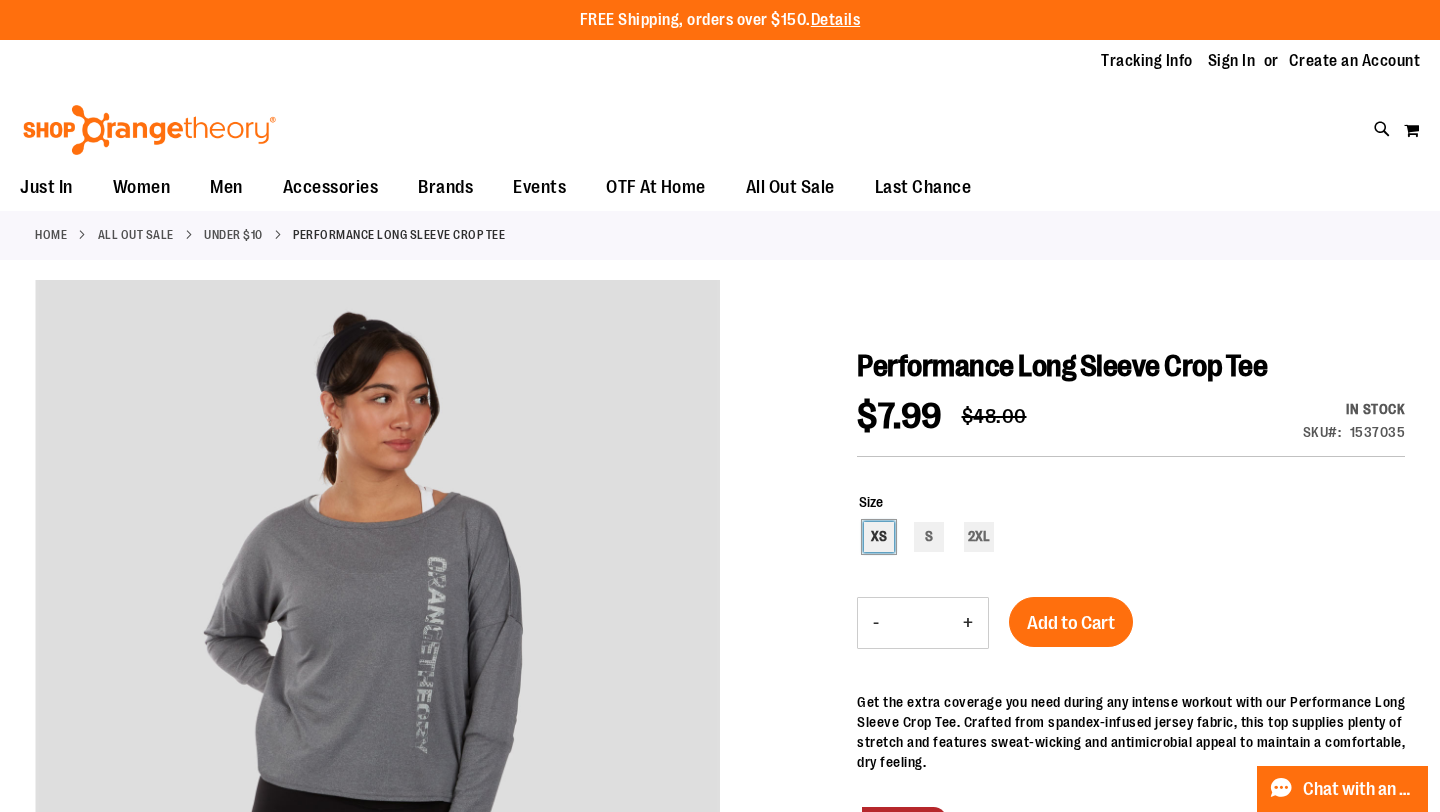 click on "XS" at bounding box center [879, 537] 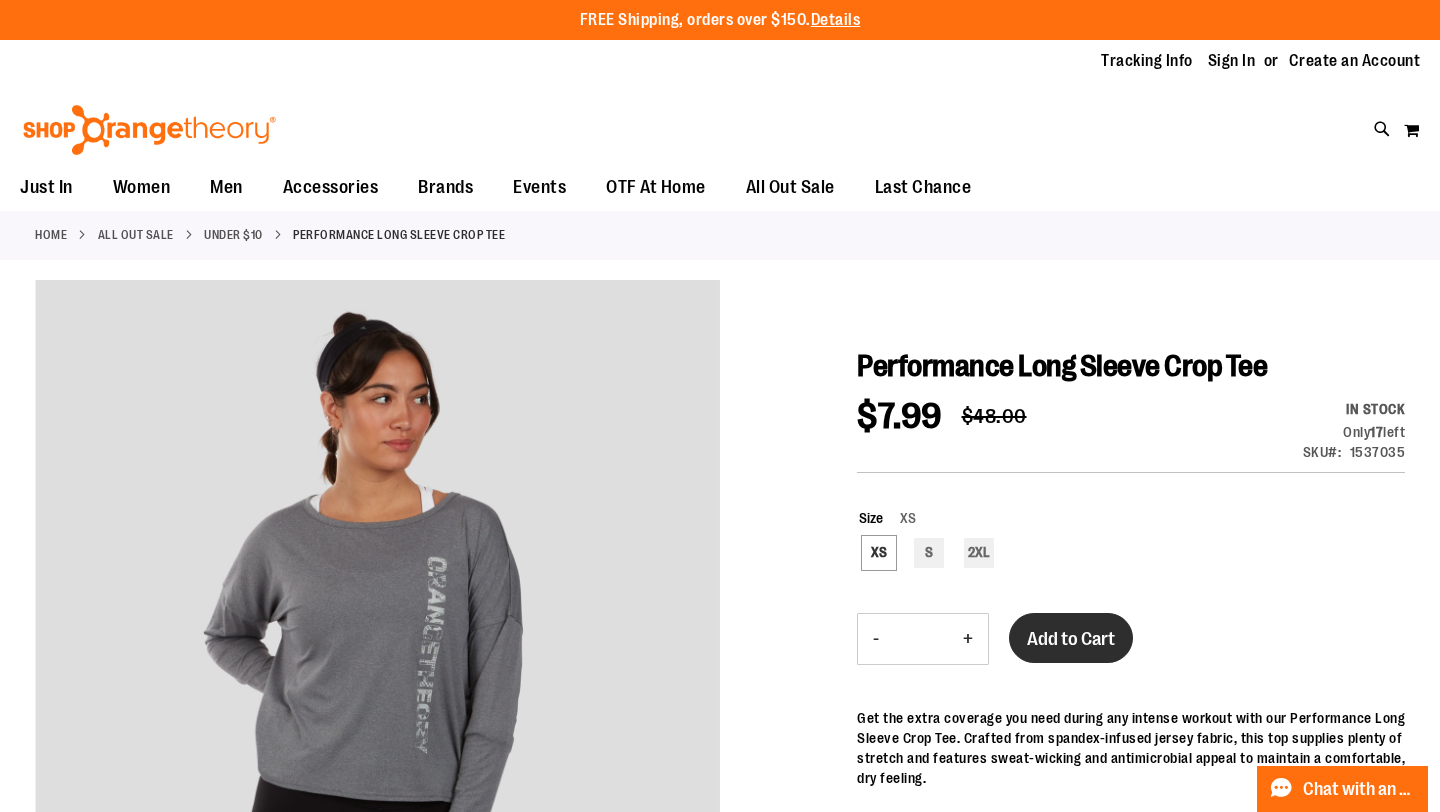 click on "Add to Cart" at bounding box center (1071, 639) 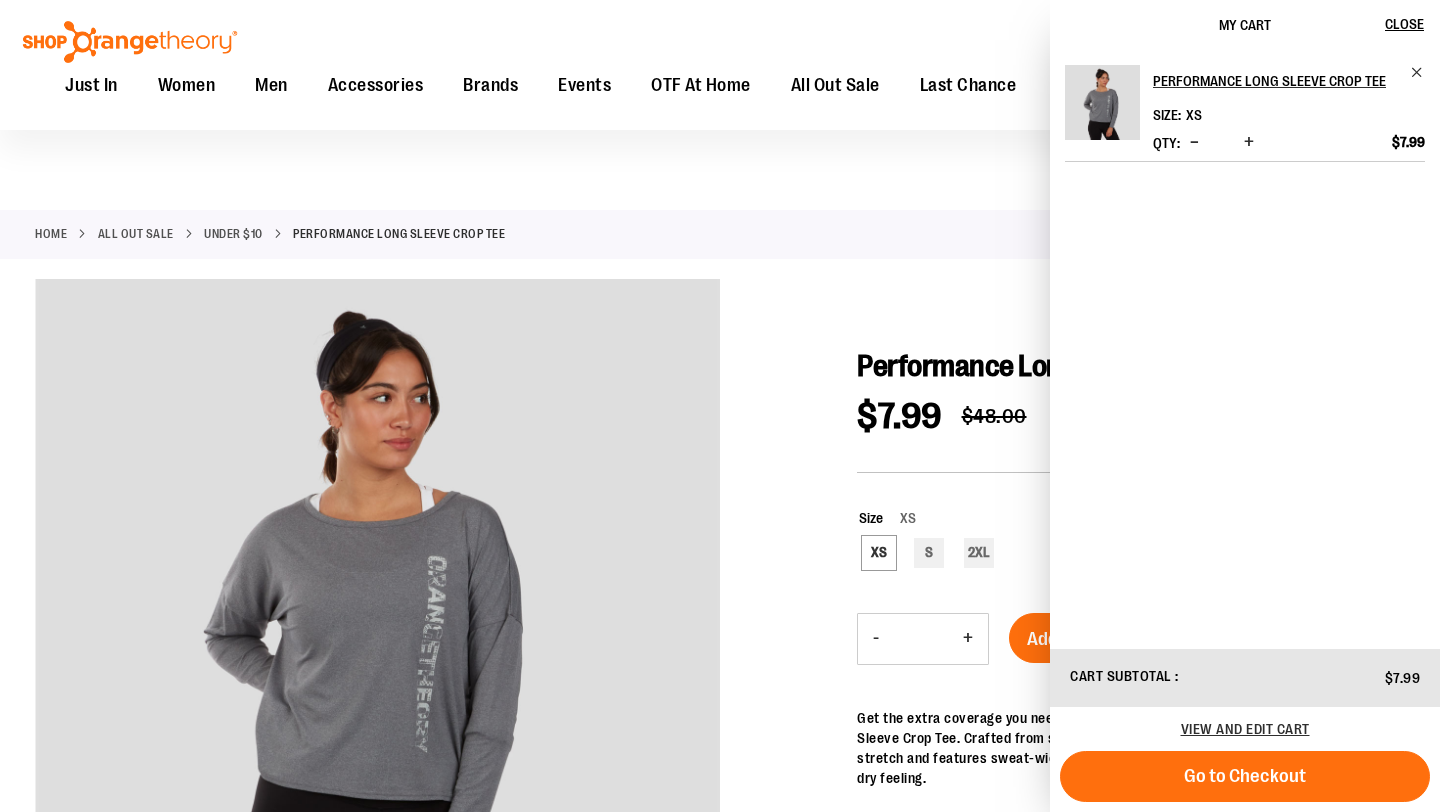 scroll, scrollTop: 0, scrollLeft: 0, axis: both 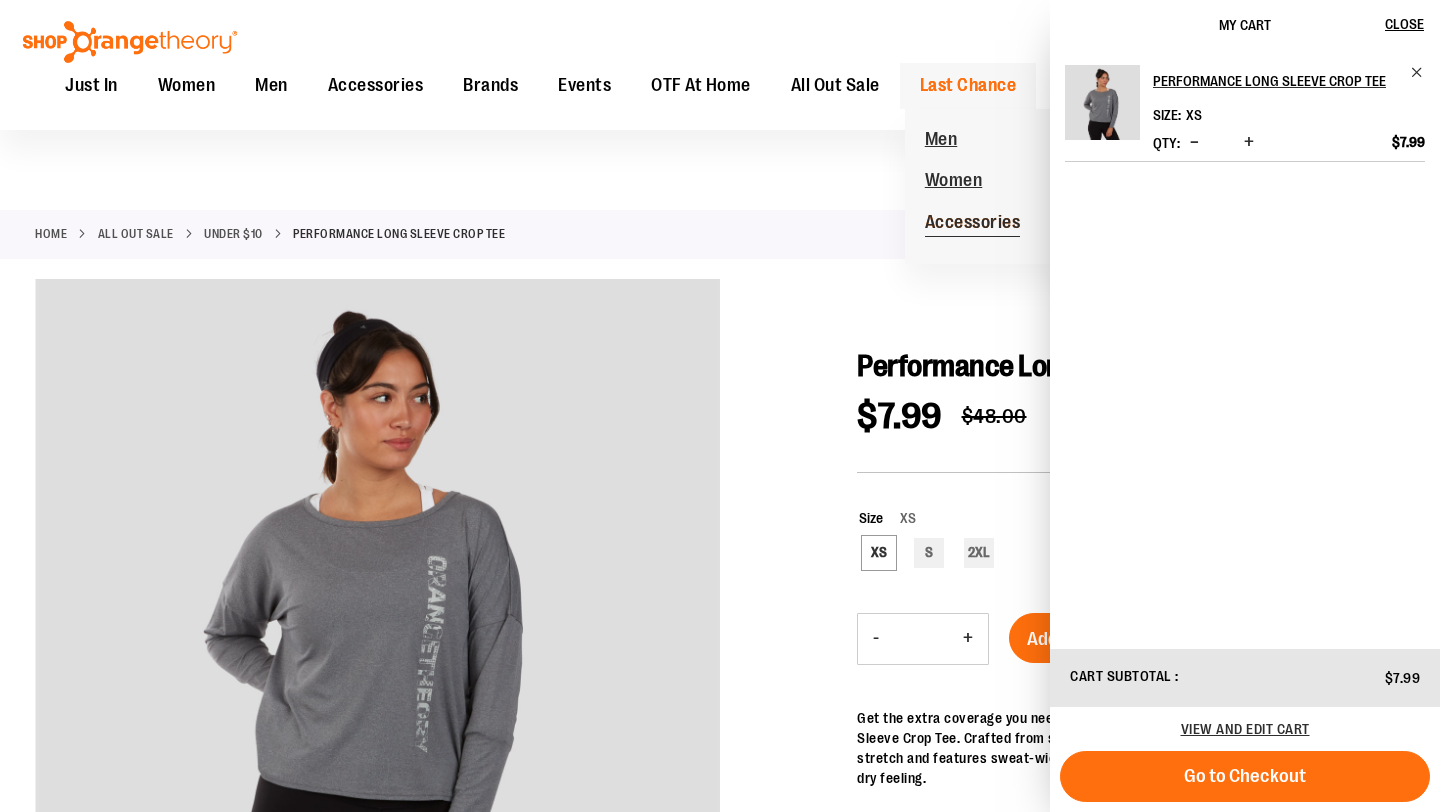 click on "Accessories" at bounding box center (973, 223) 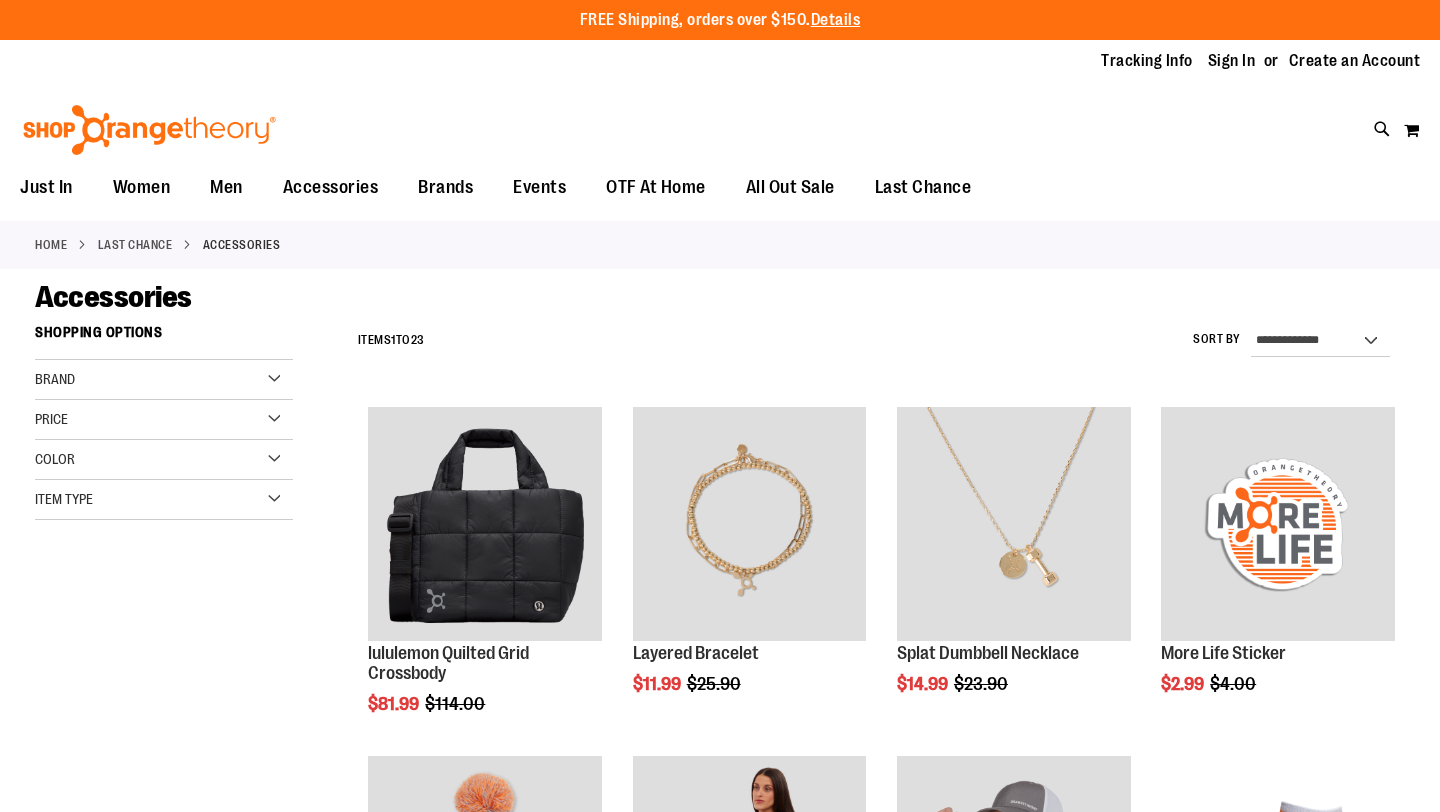 scroll, scrollTop: 0, scrollLeft: 0, axis: both 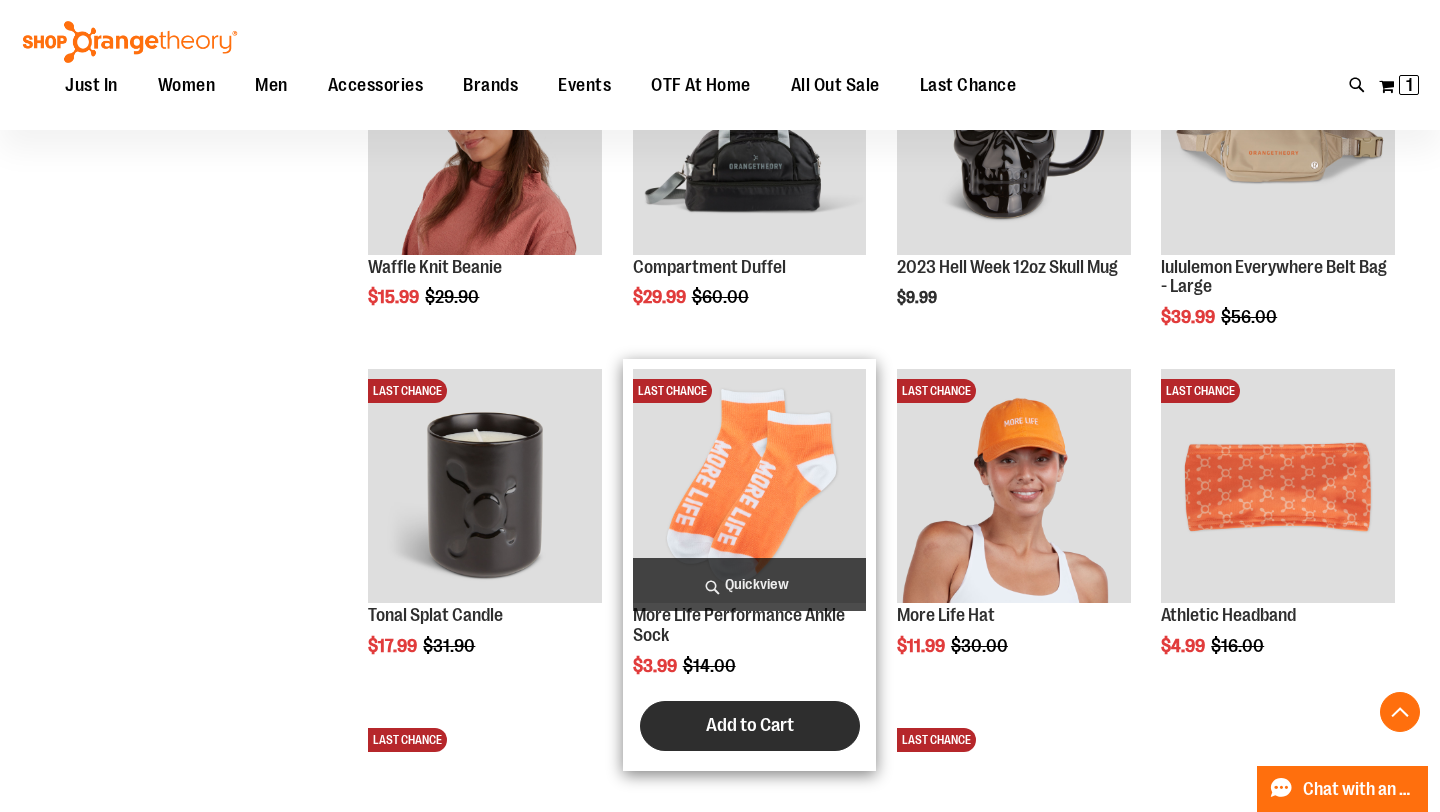 type on "**********" 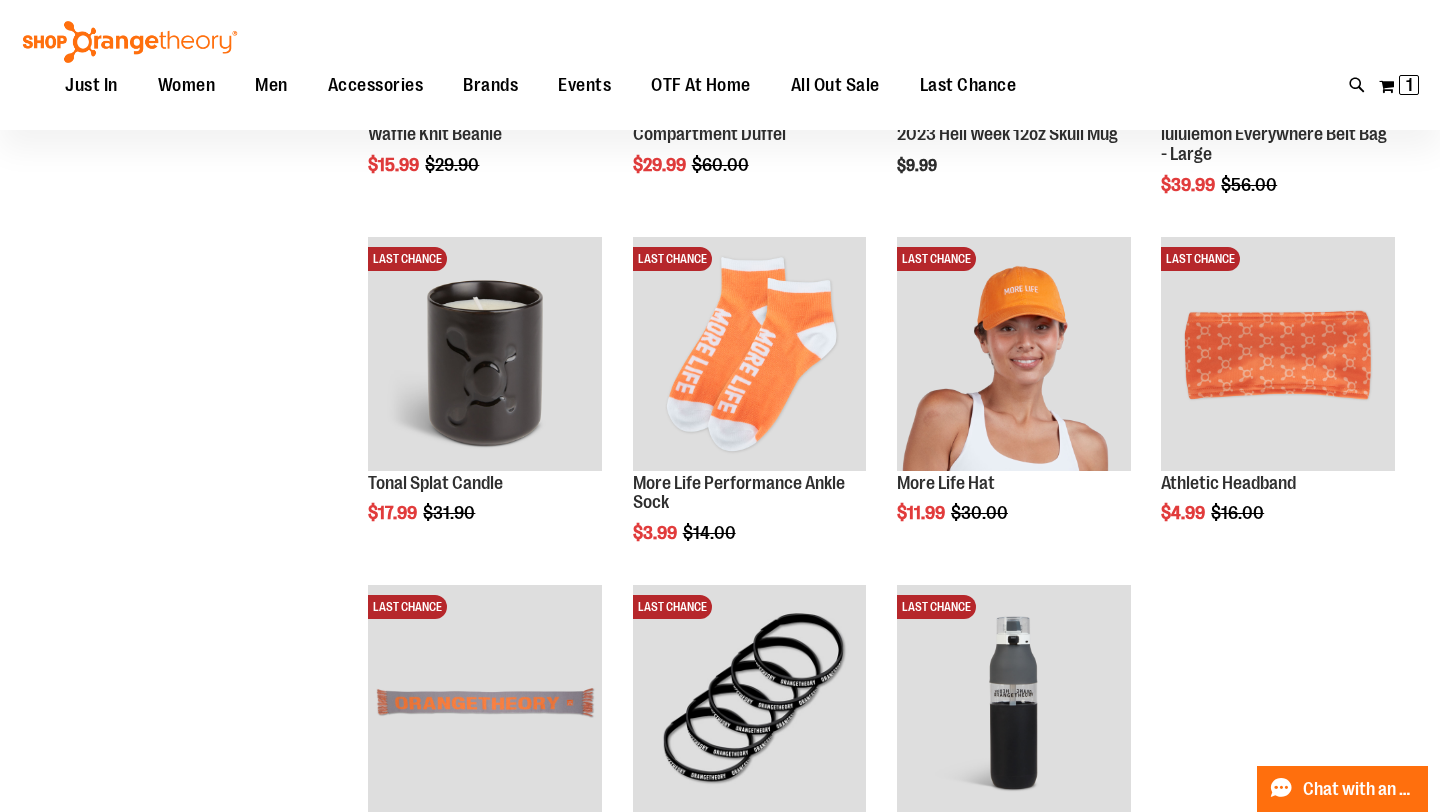 scroll, scrollTop: 0, scrollLeft: 0, axis: both 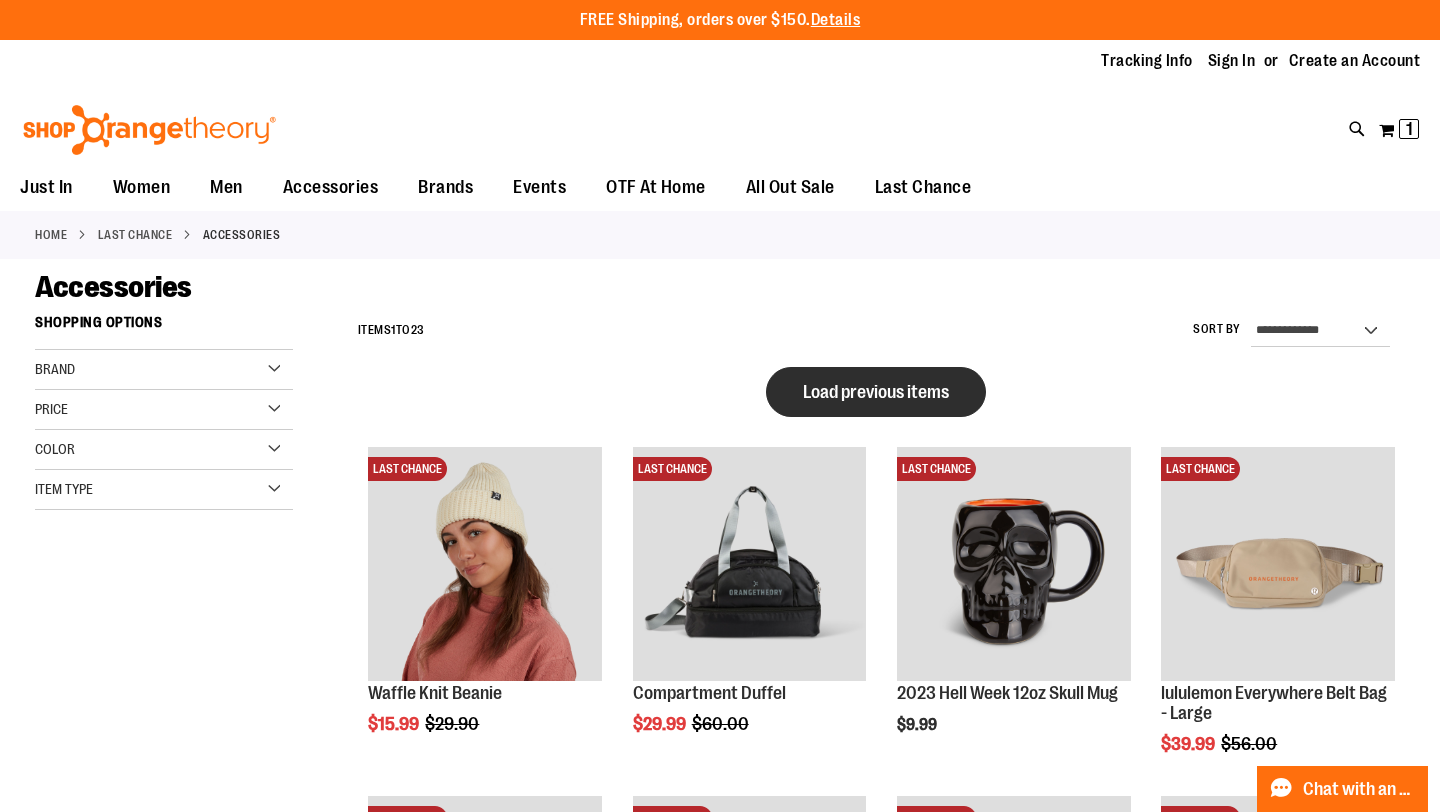 type on "**********" 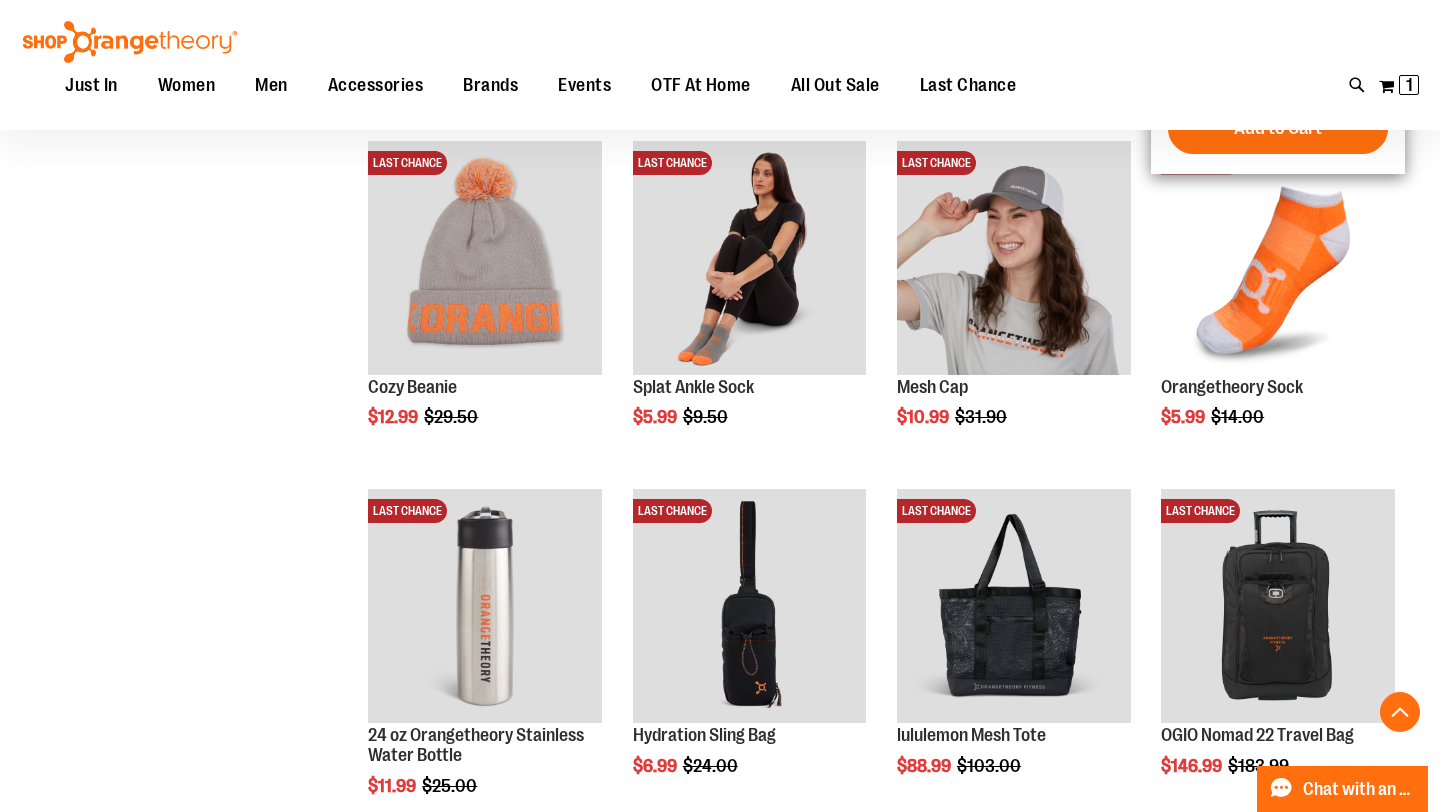 scroll, scrollTop: 376, scrollLeft: 0, axis: vertical 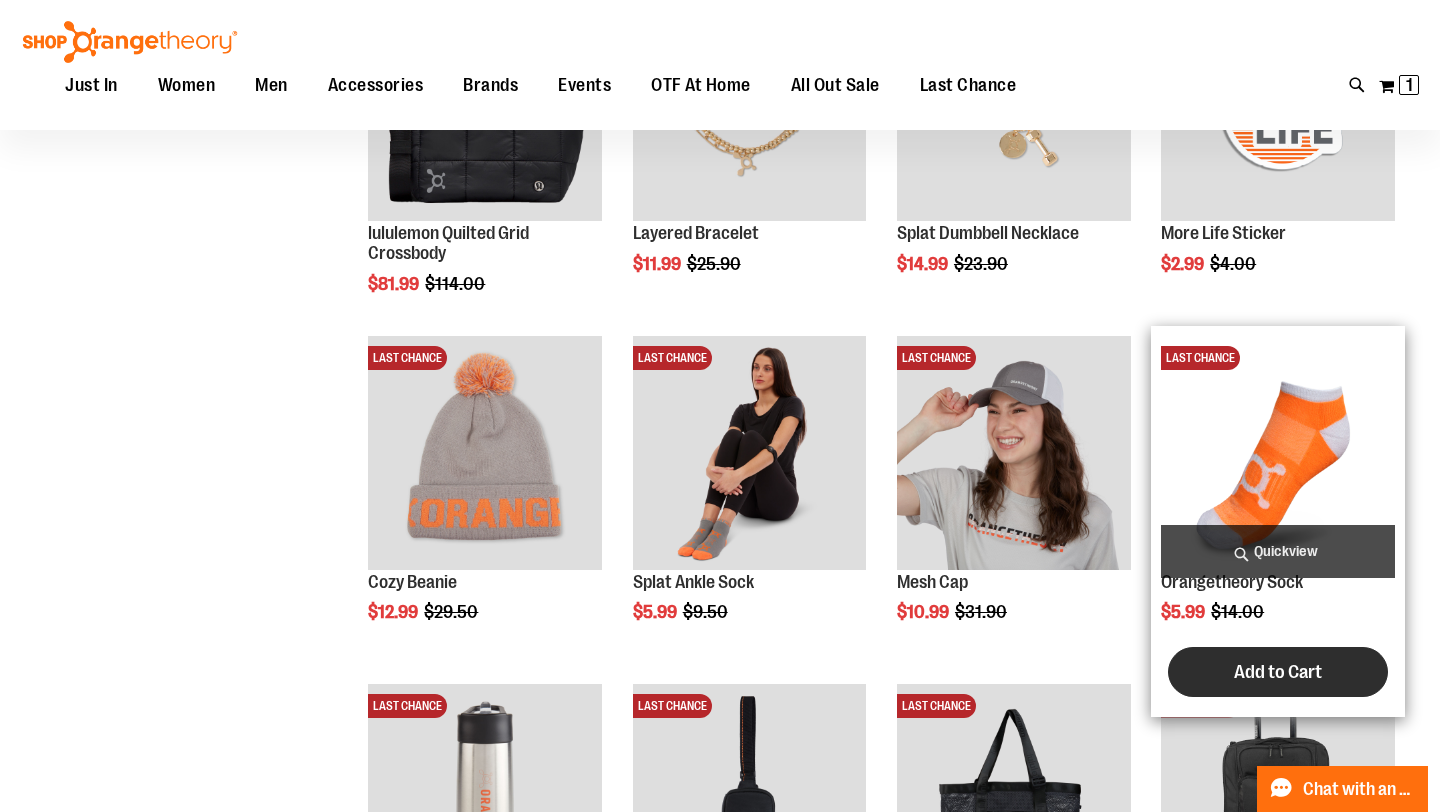 click on "Add to Cart" at bounding box center [1278, 672] 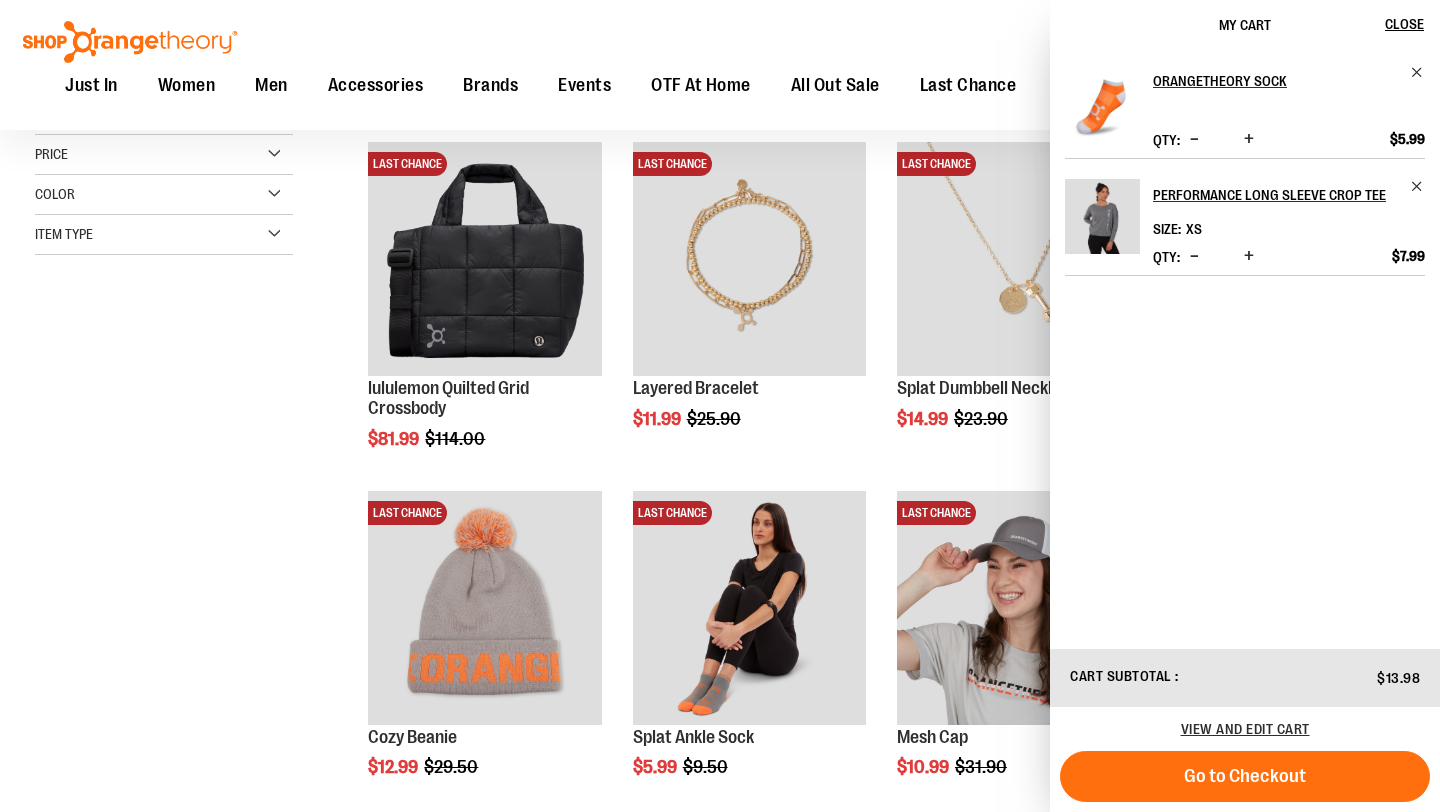 scroll, scrollTop: 47, scrollLeft: 0, axis: vertical 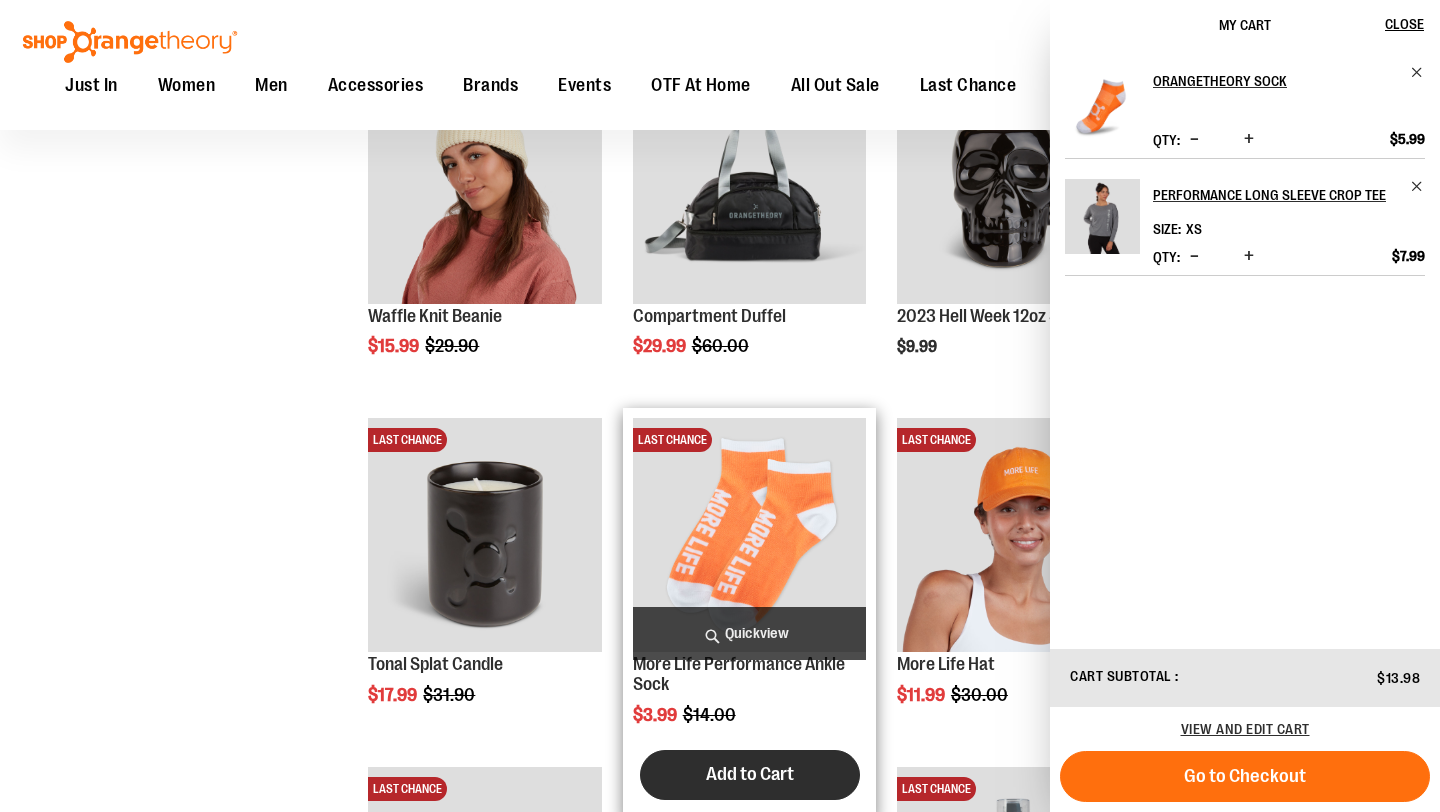 click on "Add to Cart" at bounding box center [750, 774] 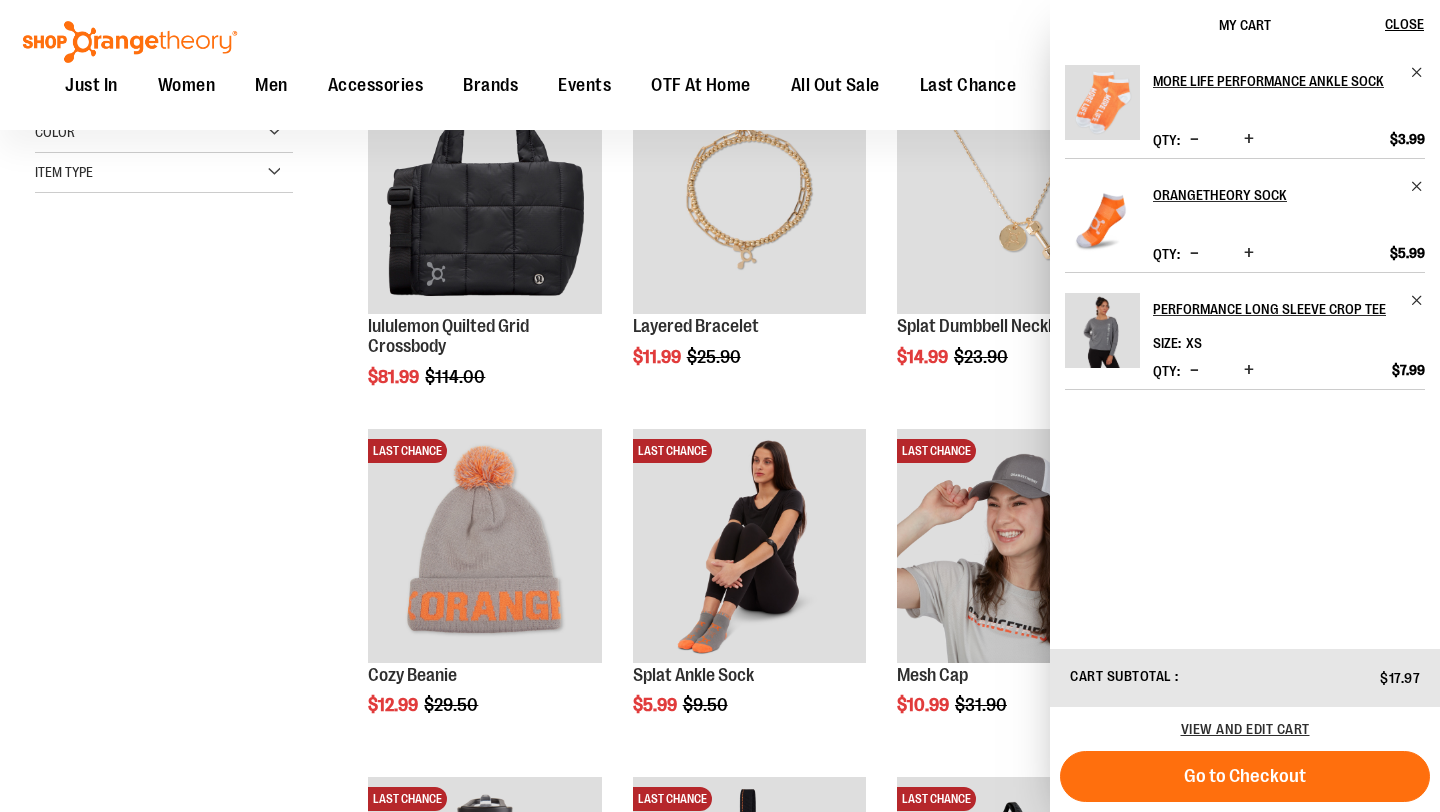 scroll, scrollTop: 0, scrollLeft: 0, axis: both 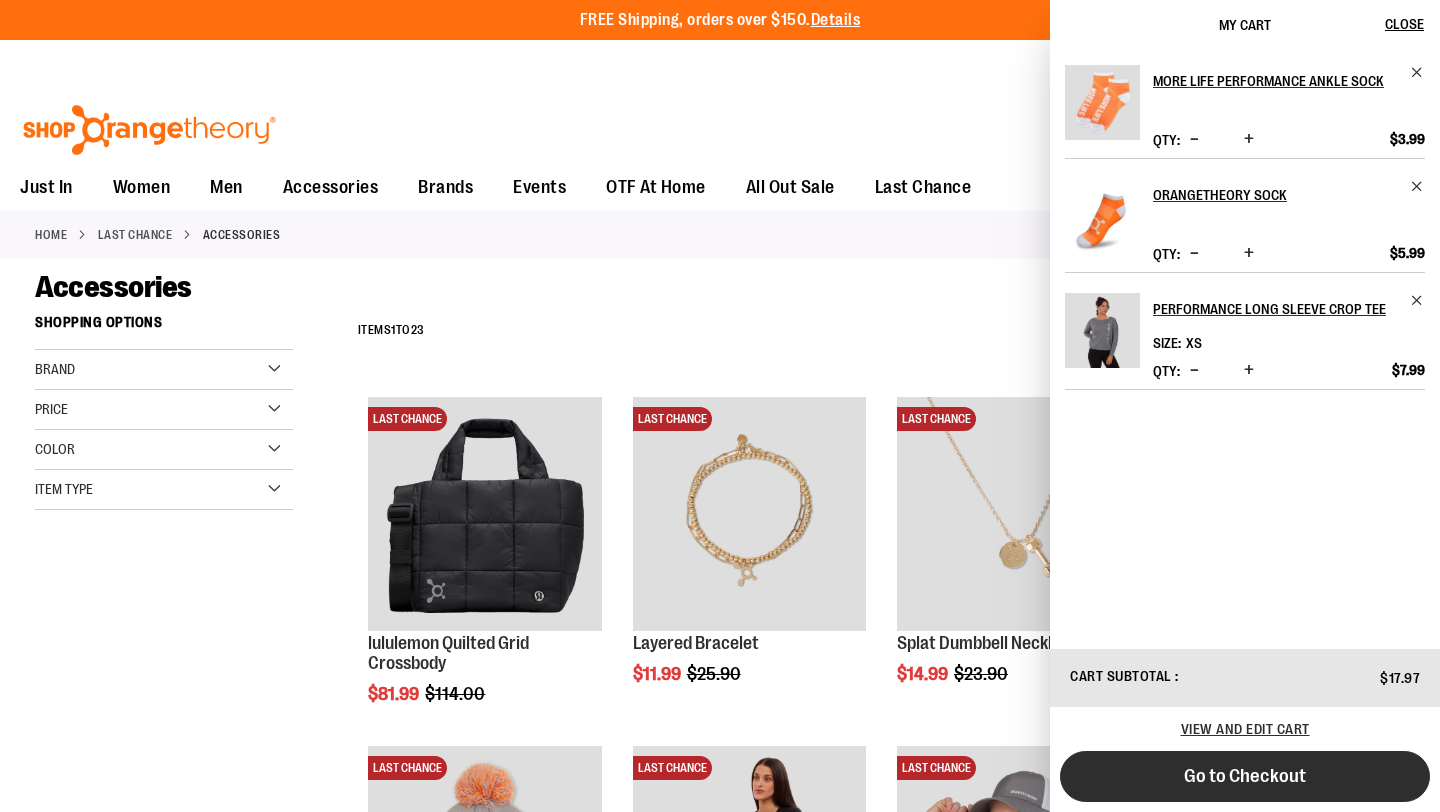 click on "Go to Checkout" at bounding box center [1245, 776] 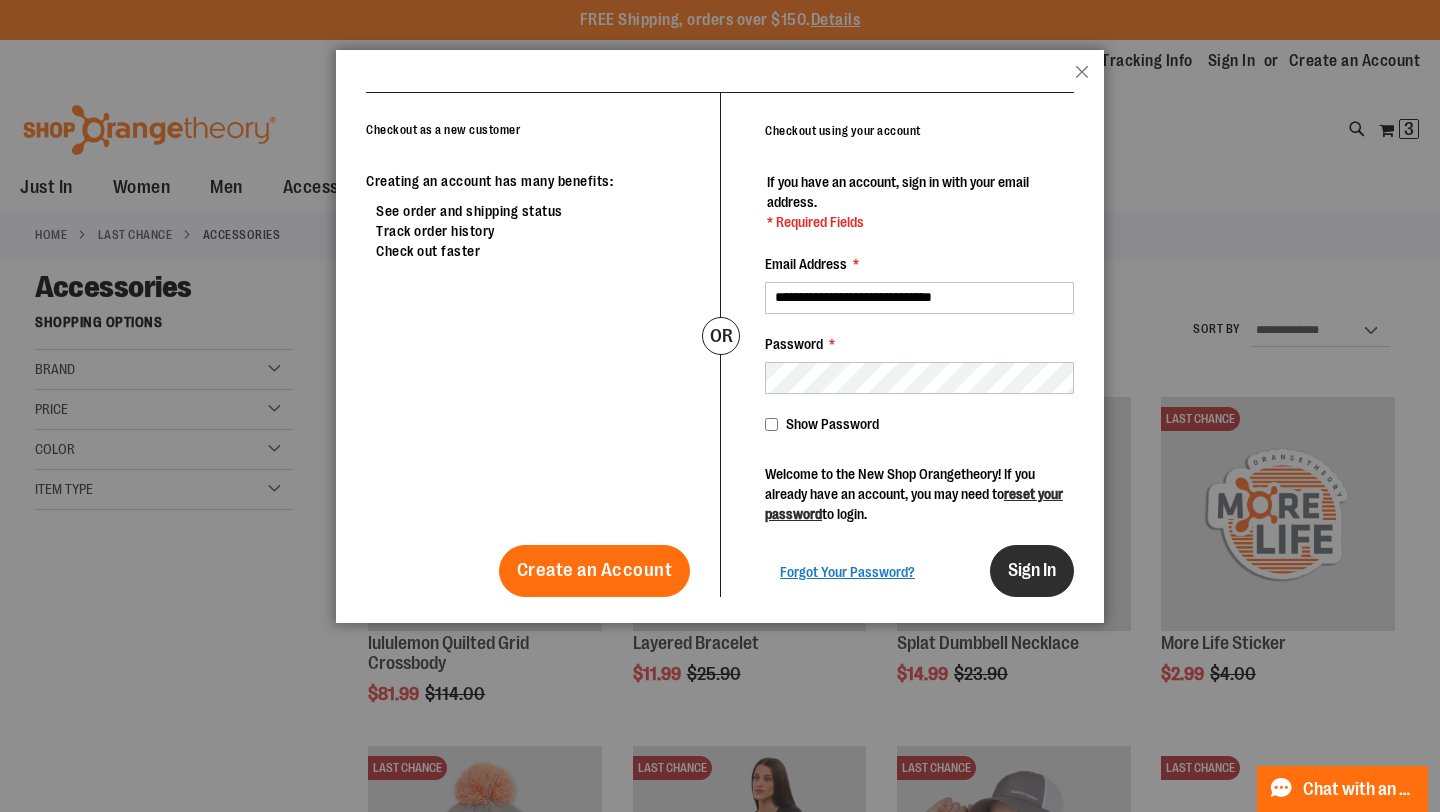 click on "Sign In" at bounding box center [1032, 570] 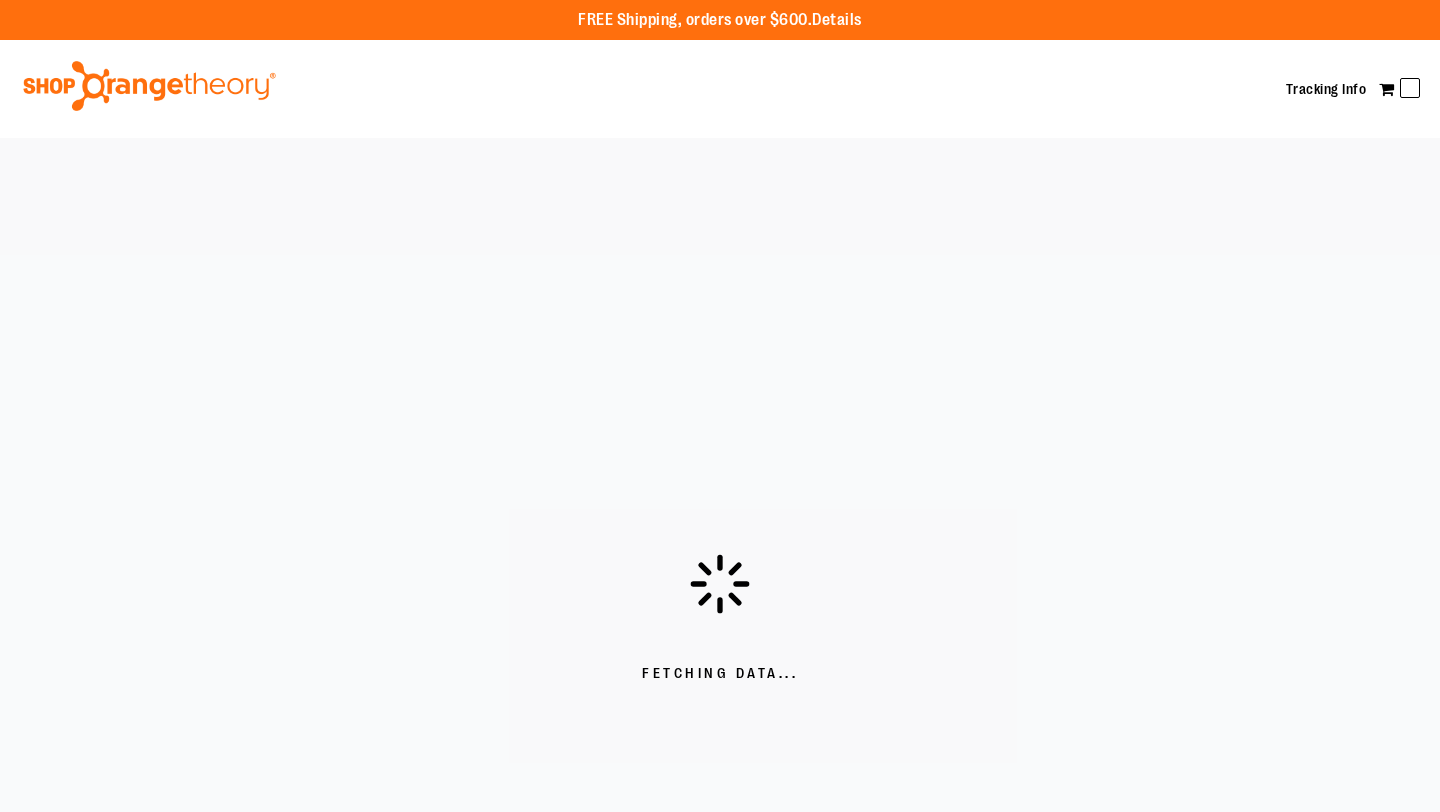 scroll, scrollTop: 0, scrollLeft: 0, axis: both 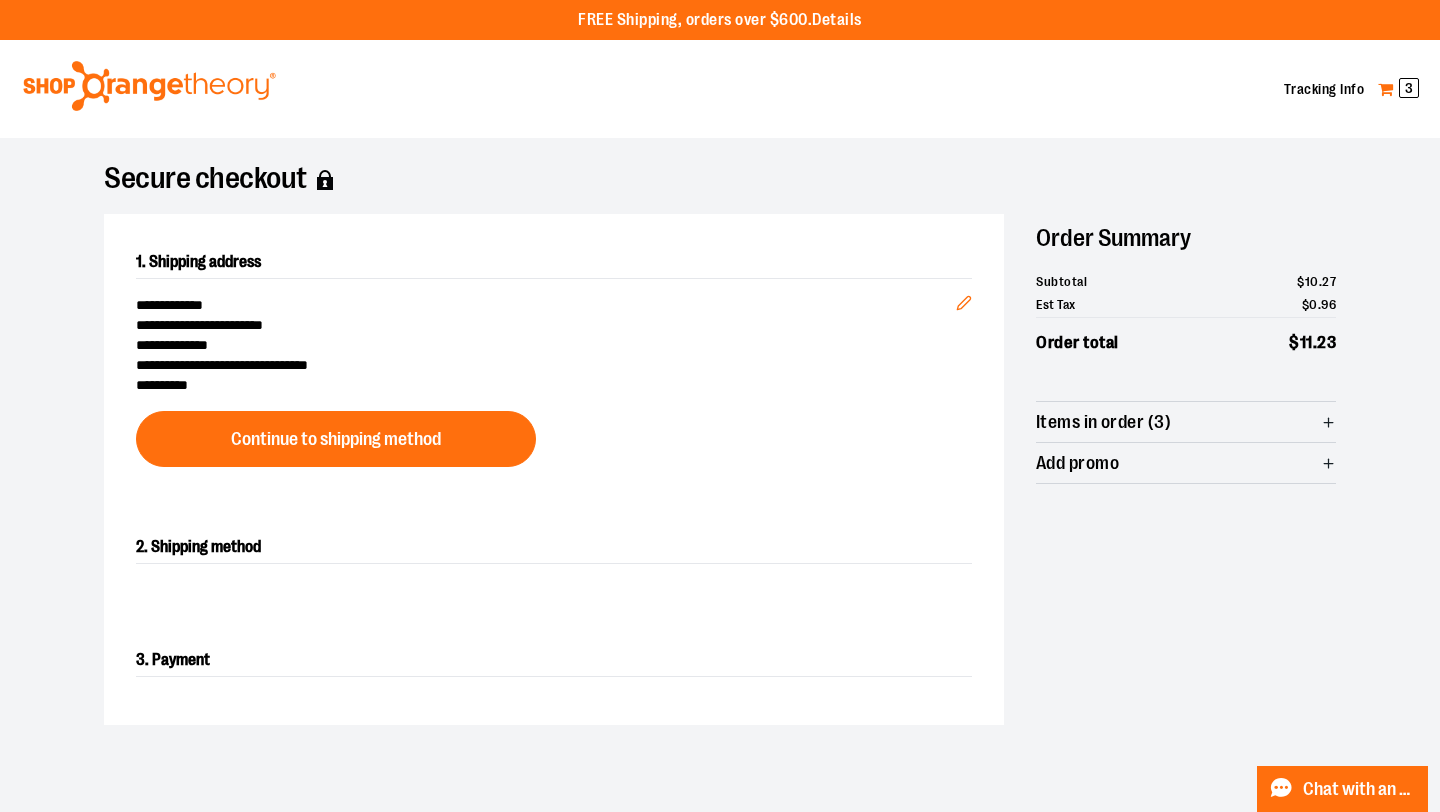 click on "3" at bounding box center (1409, 88) 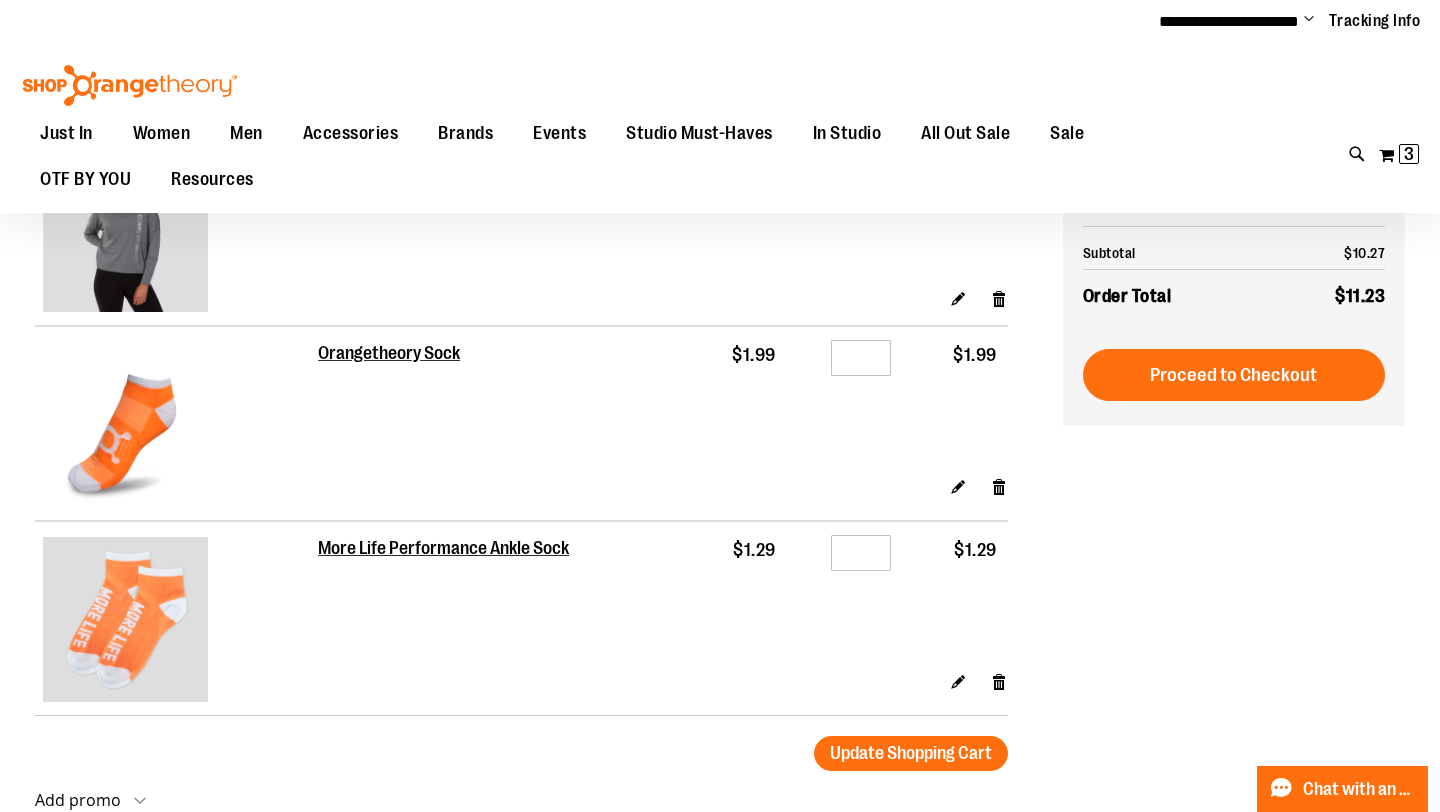 scroll, scrollTop: 220, scrollLeft: 0, axis: vertical 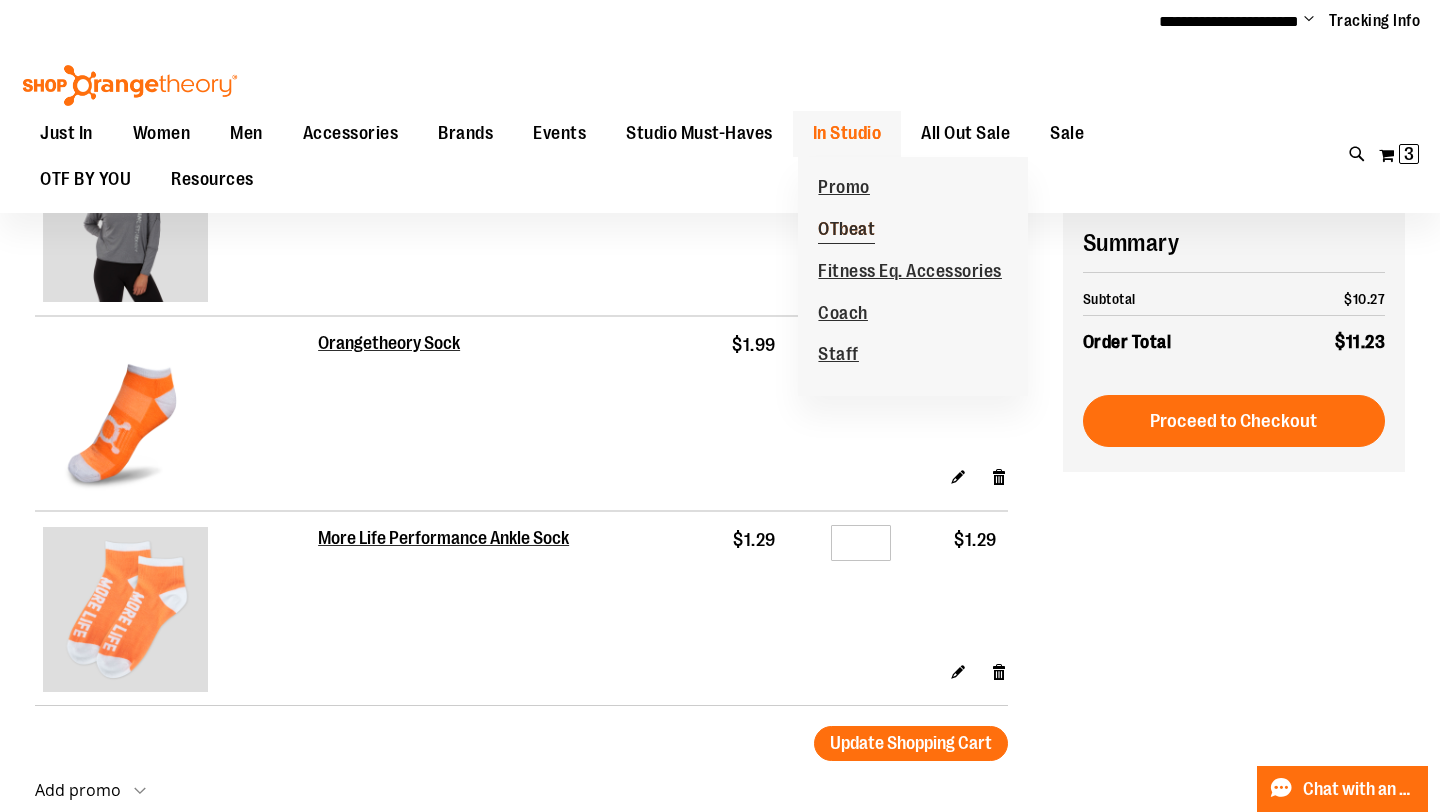 type on "**********" 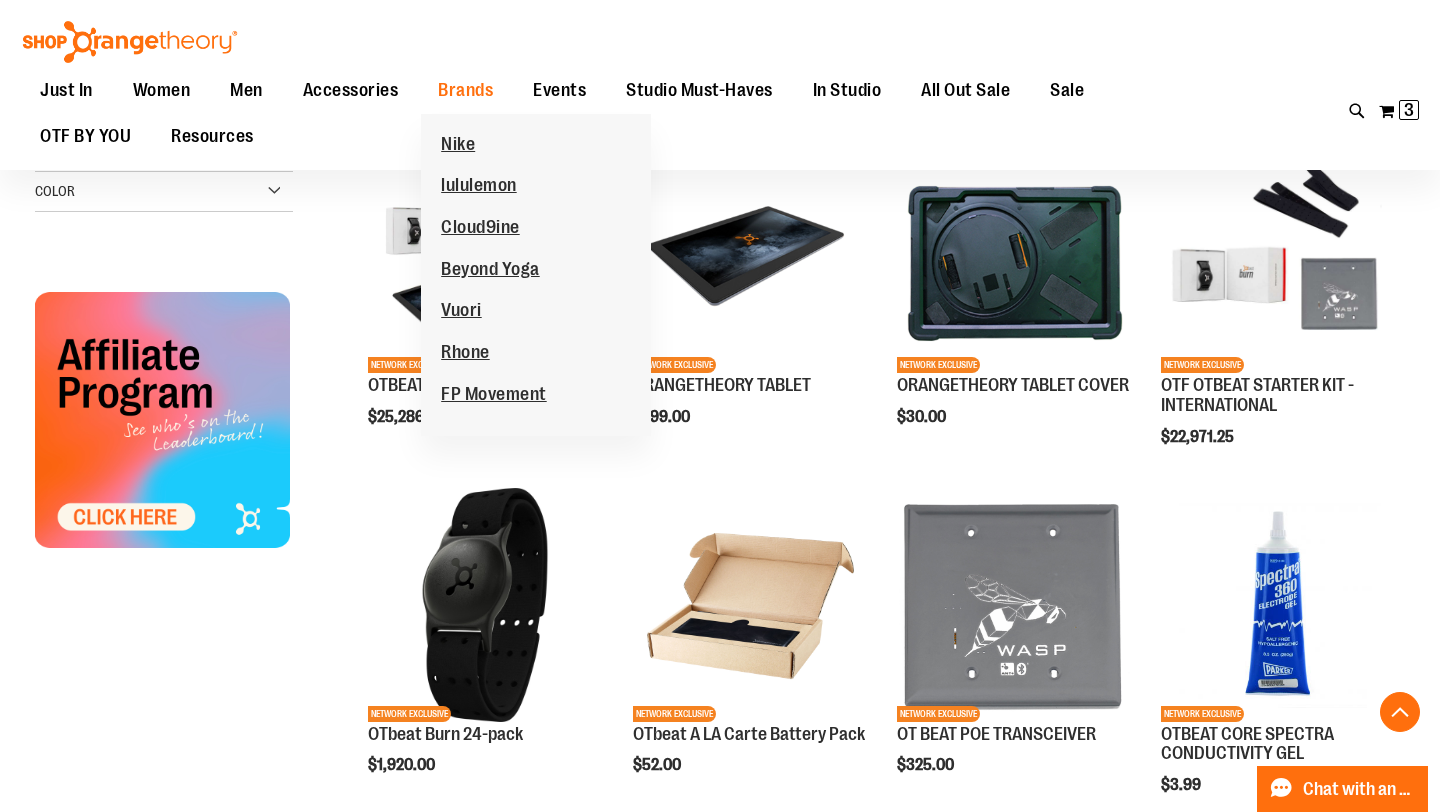 scroll, scrollTop: 620, scrollLeft: 0, axis: vertical 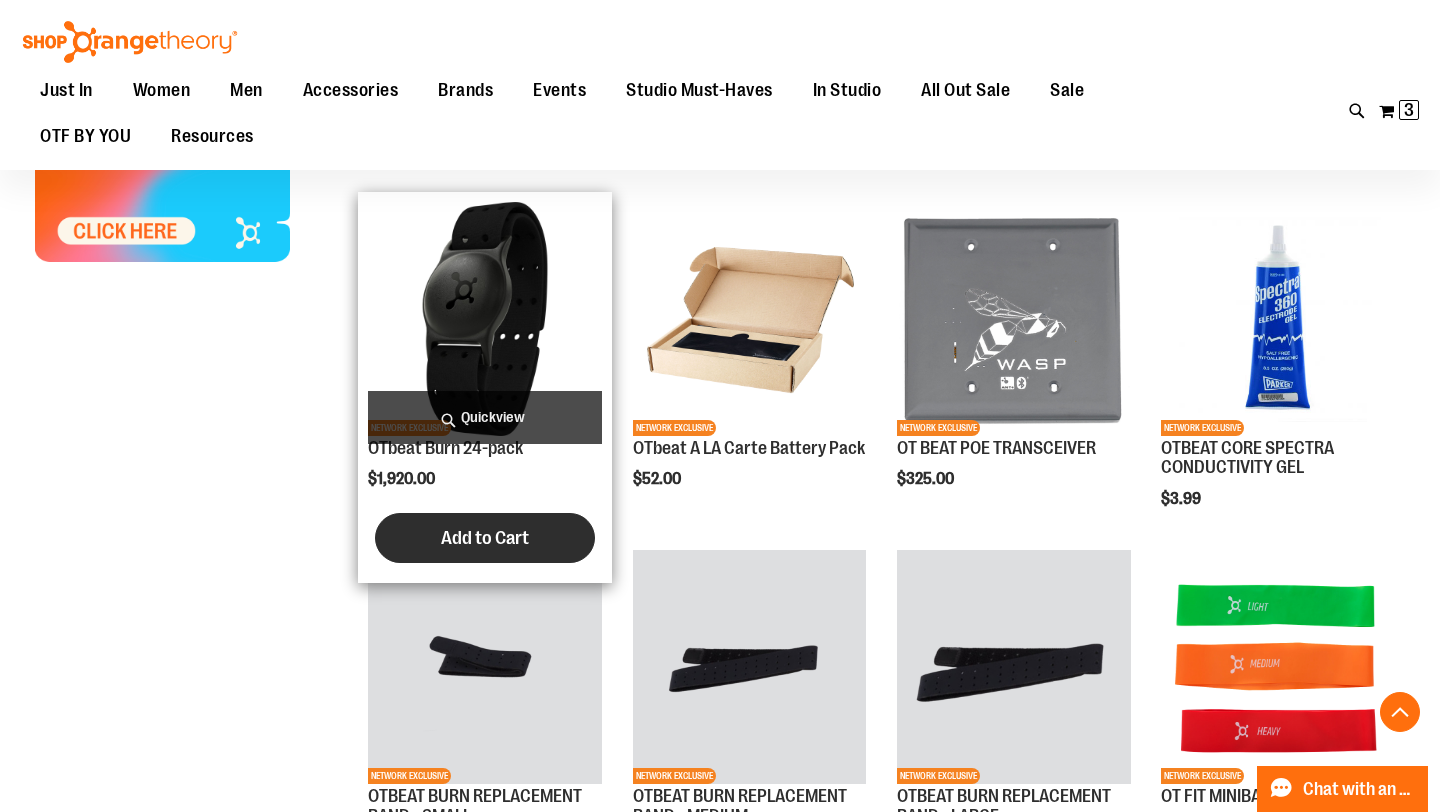 type on "**********" 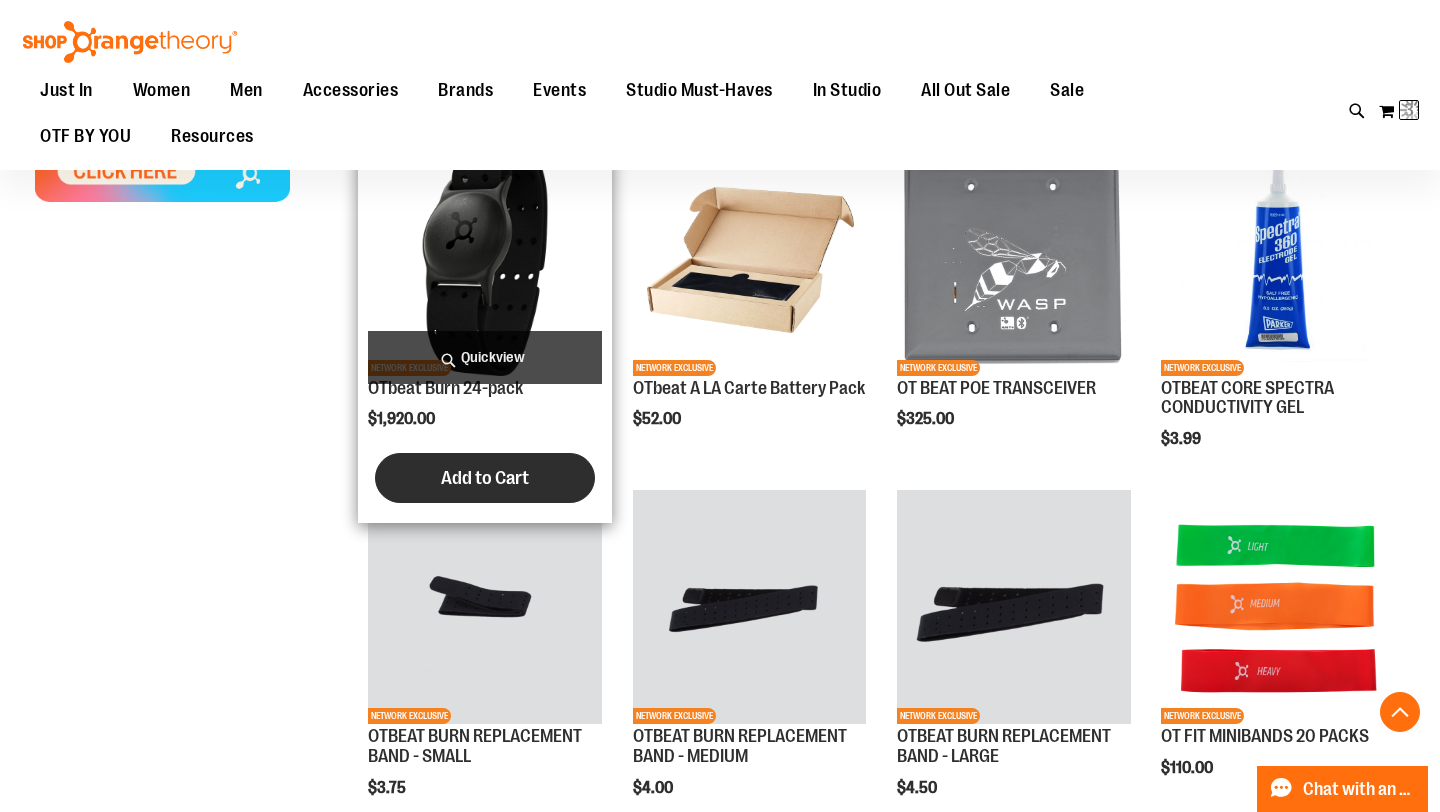 scroll, scrollTop: 931, scrollLeft: 0, axis: vertical 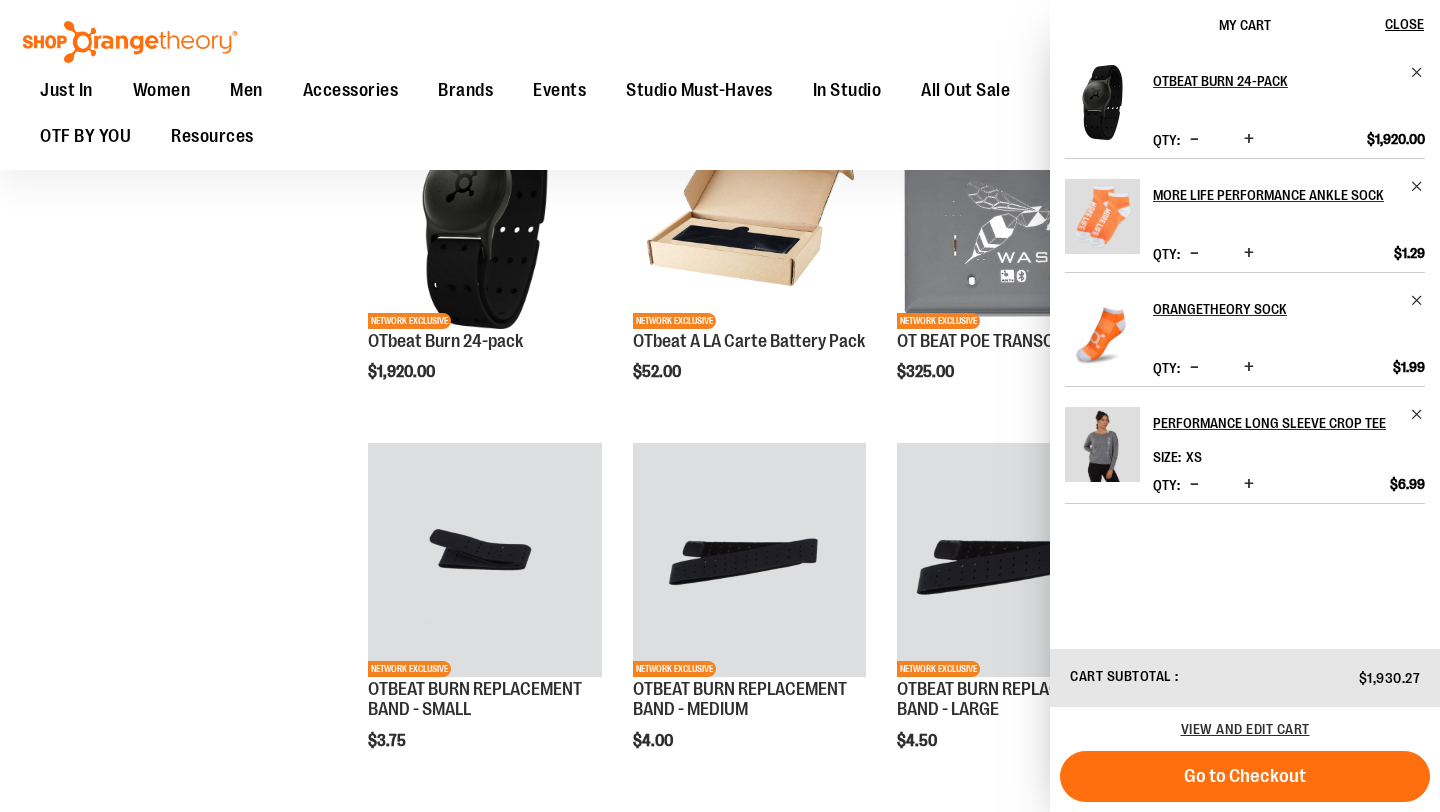 click at bounding box center (1249, 139) 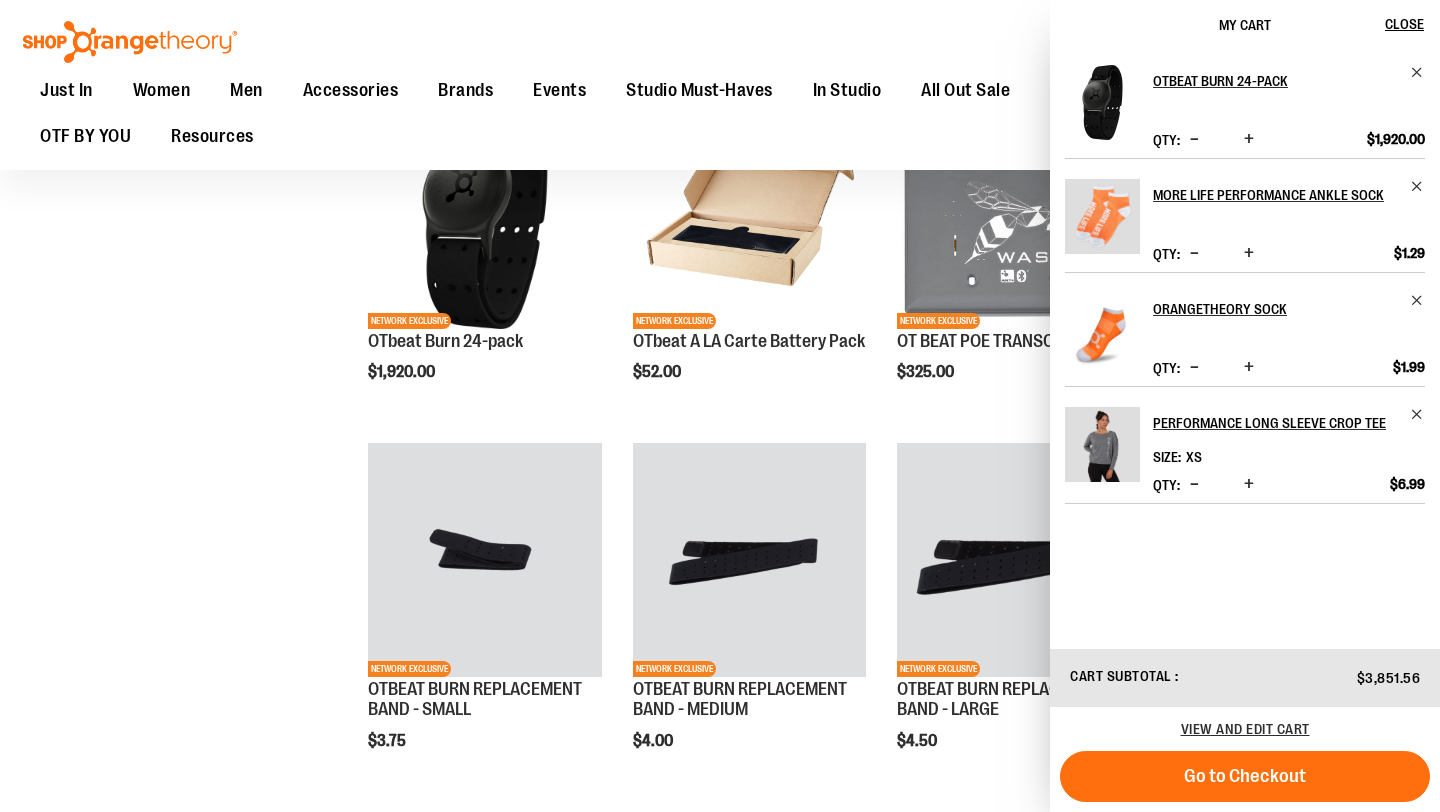 click at bounding box center [1249, 367] 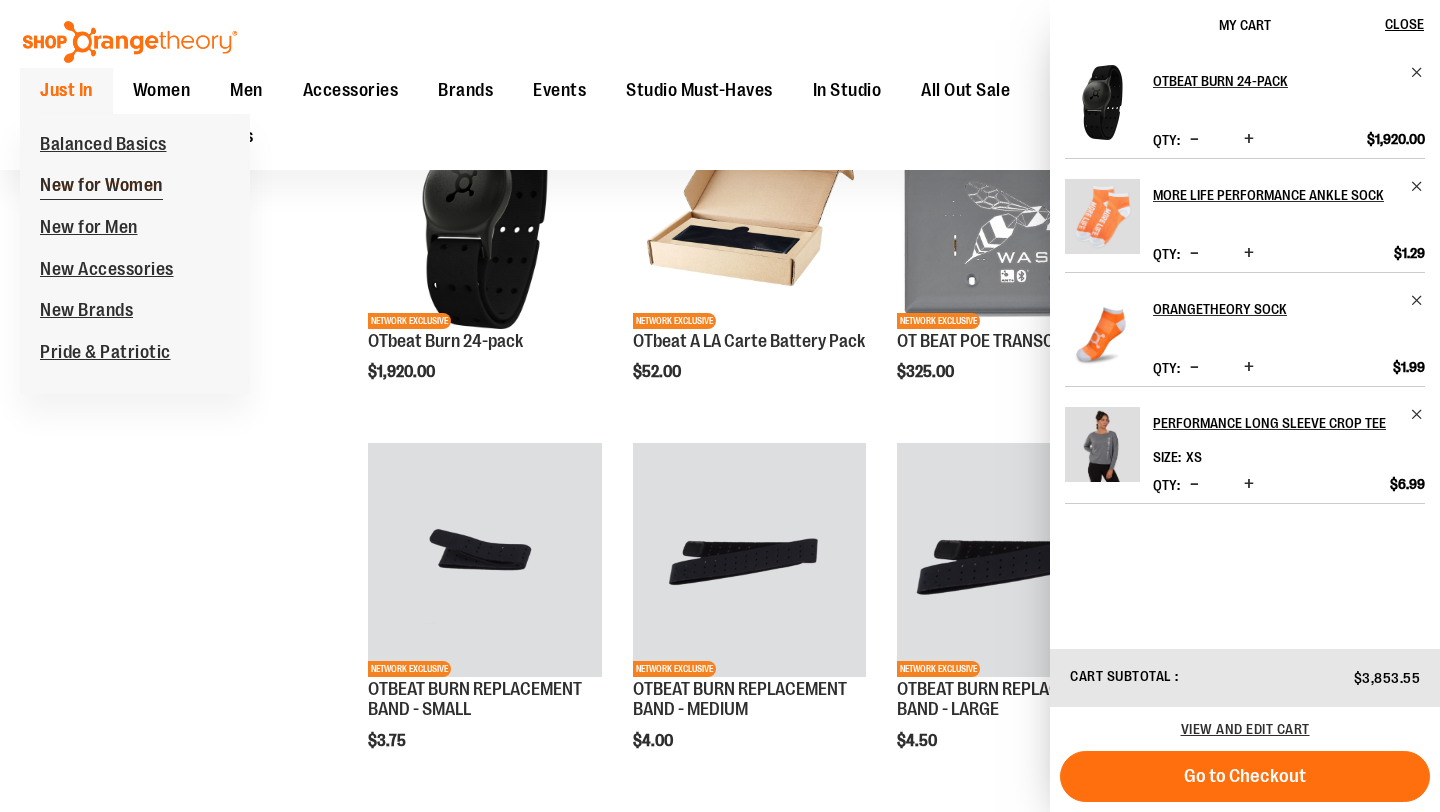 click on "New for Women" at bounding box center [101, 187] 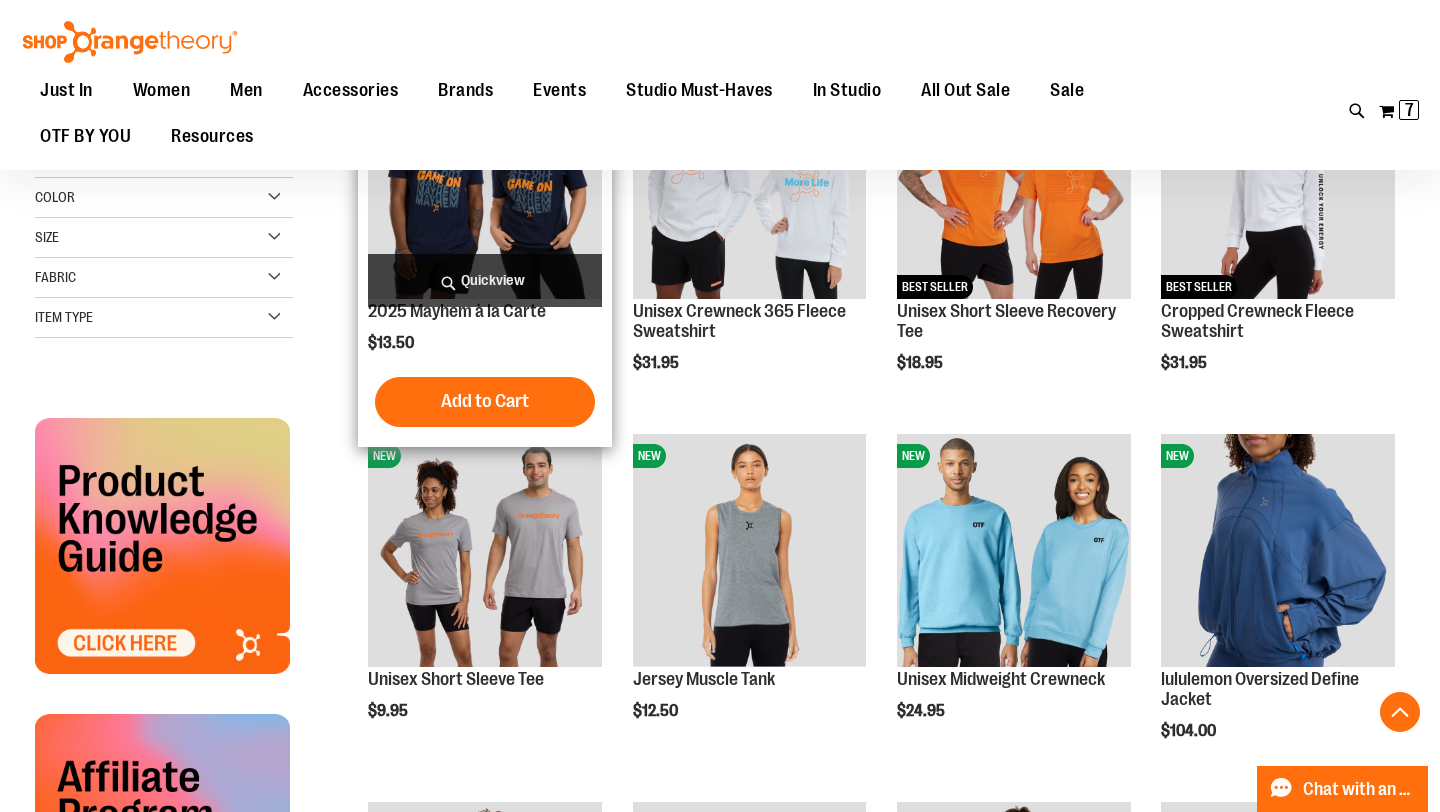 scroll, scrollTop: 347, scrollLeft: 0, axis: vertical 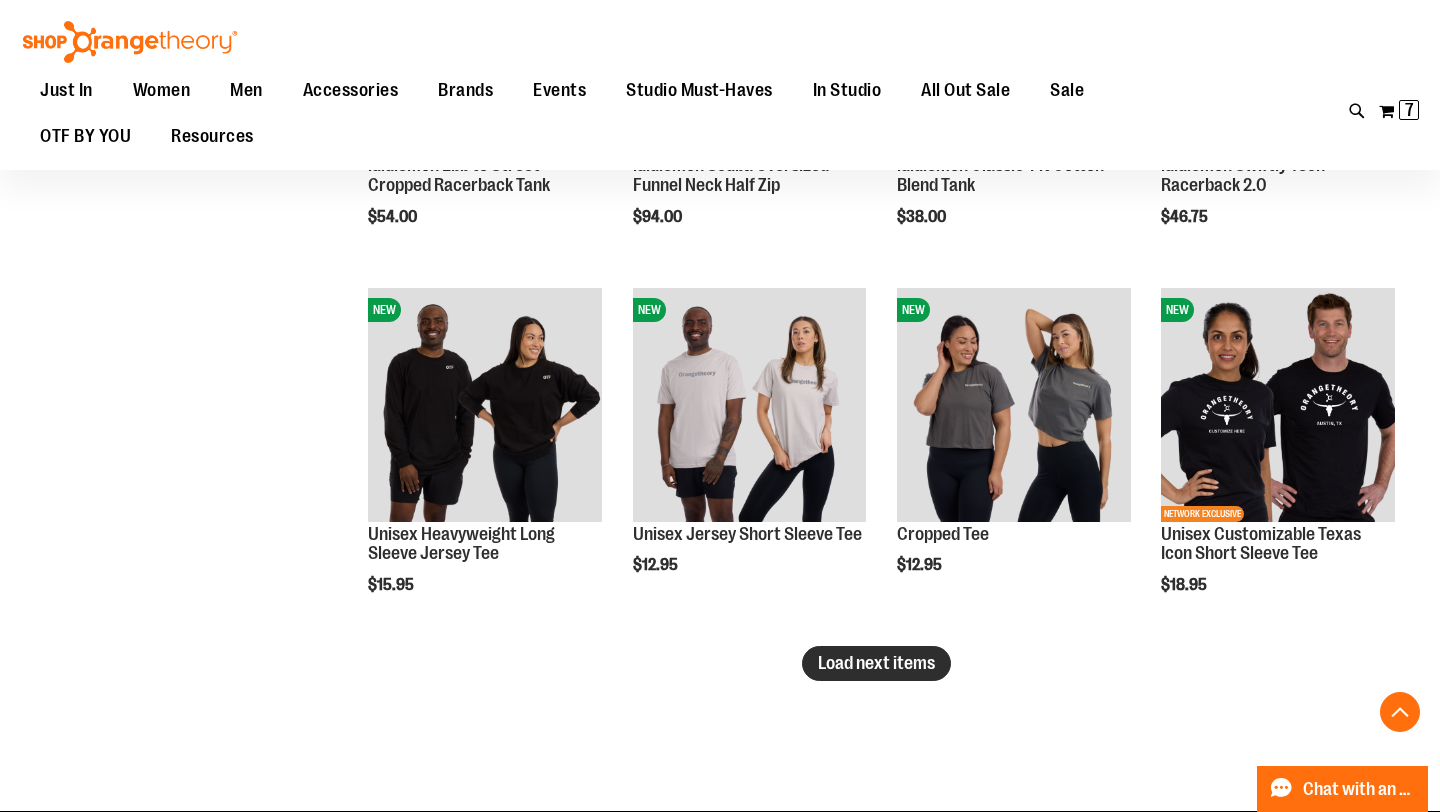 type on "**********" 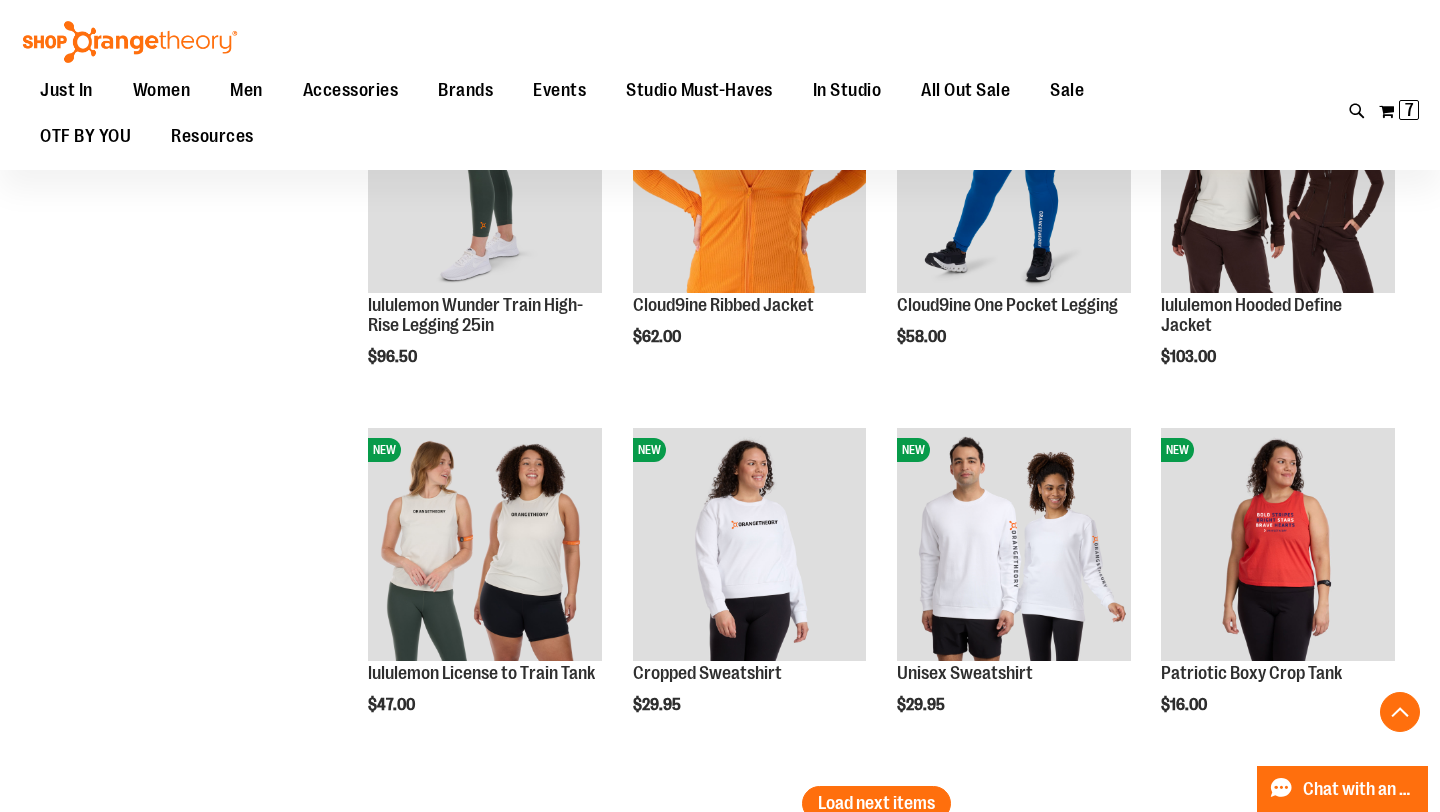 scroll, scrollTop: 4030, scrollLeft: 0, axis: vertical 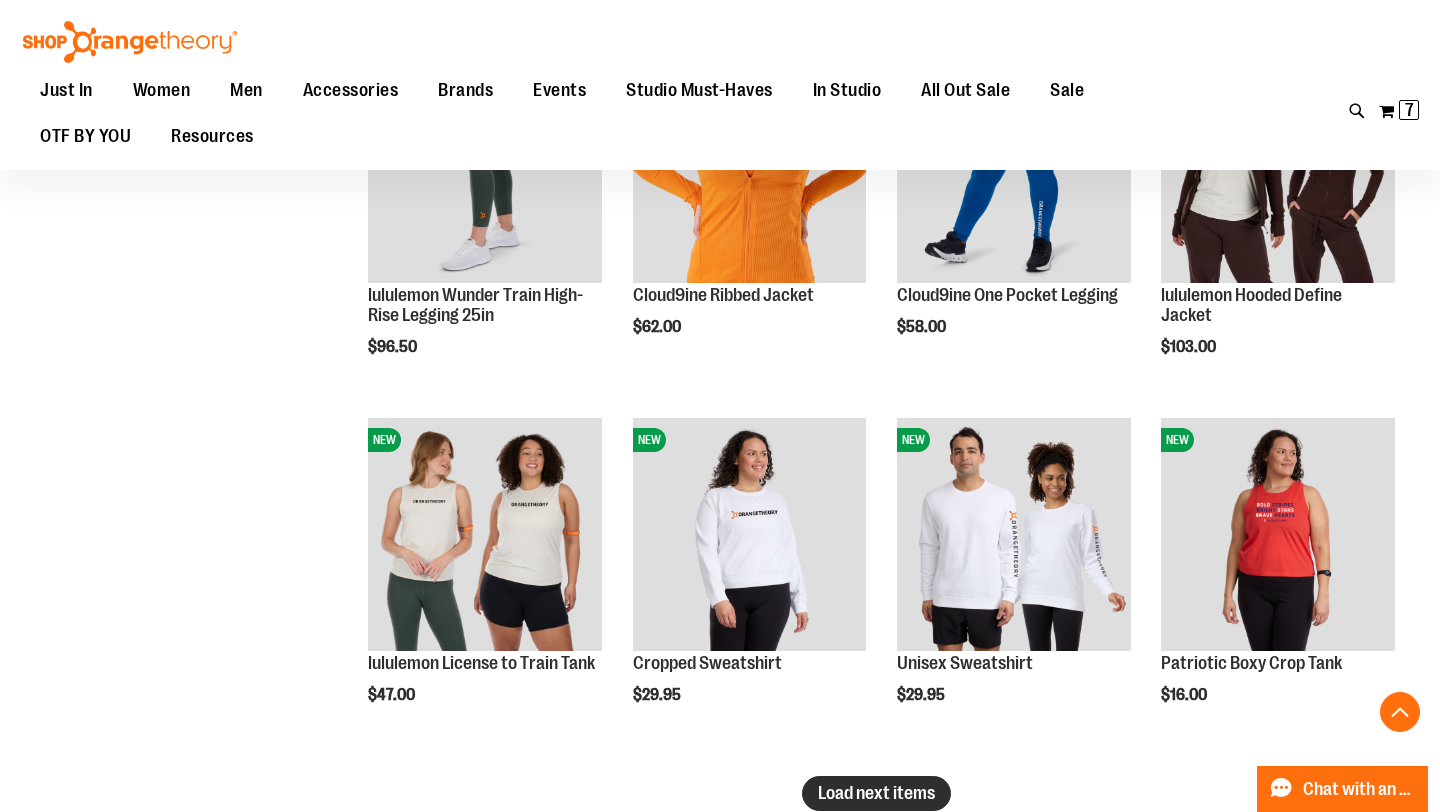 click on "Load next items" at bounding box center [876, 793] 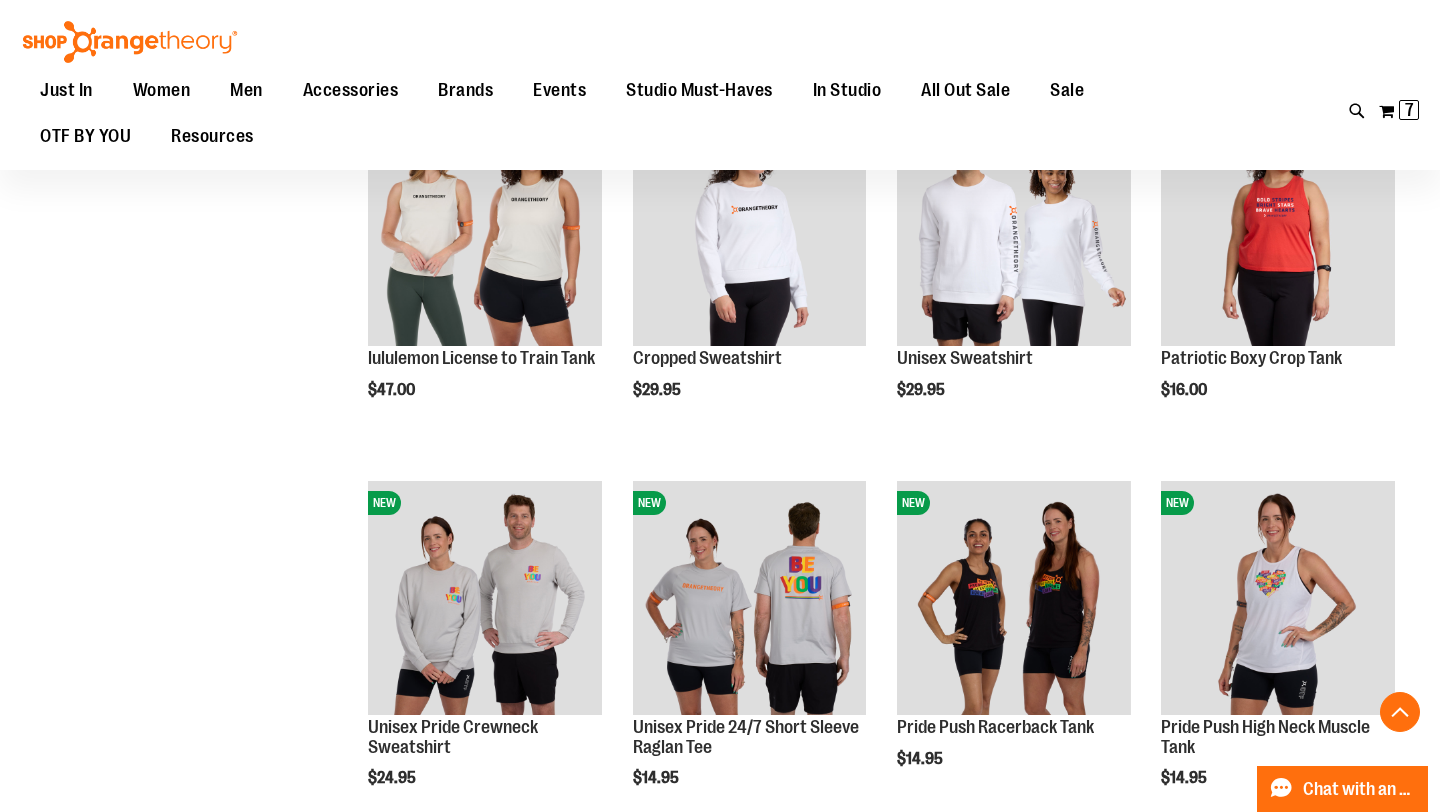 scroll, scrollTop: 4336, scrollLeft: 0, axis: vertical 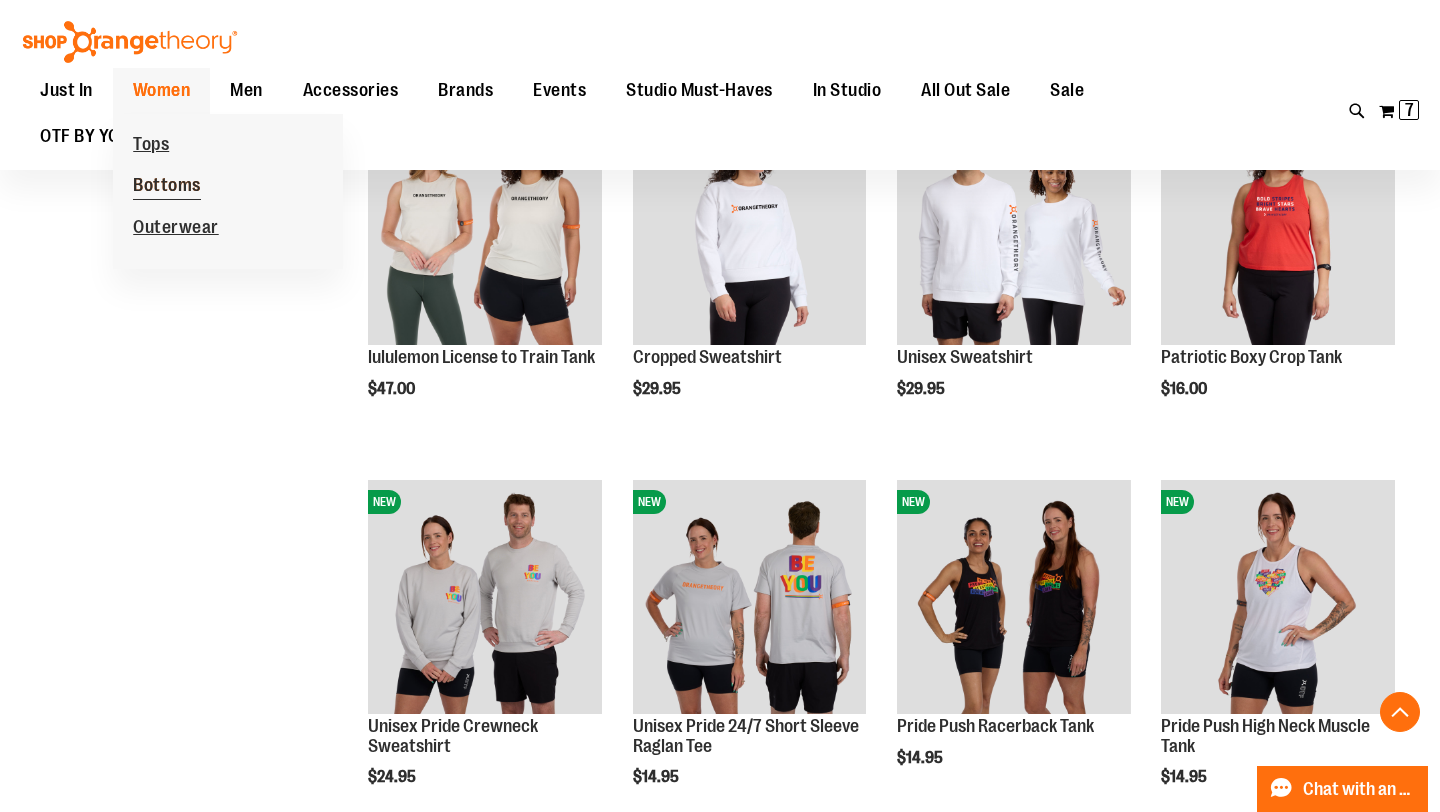 click on "Bottoms" at bounding box center (167, 187) 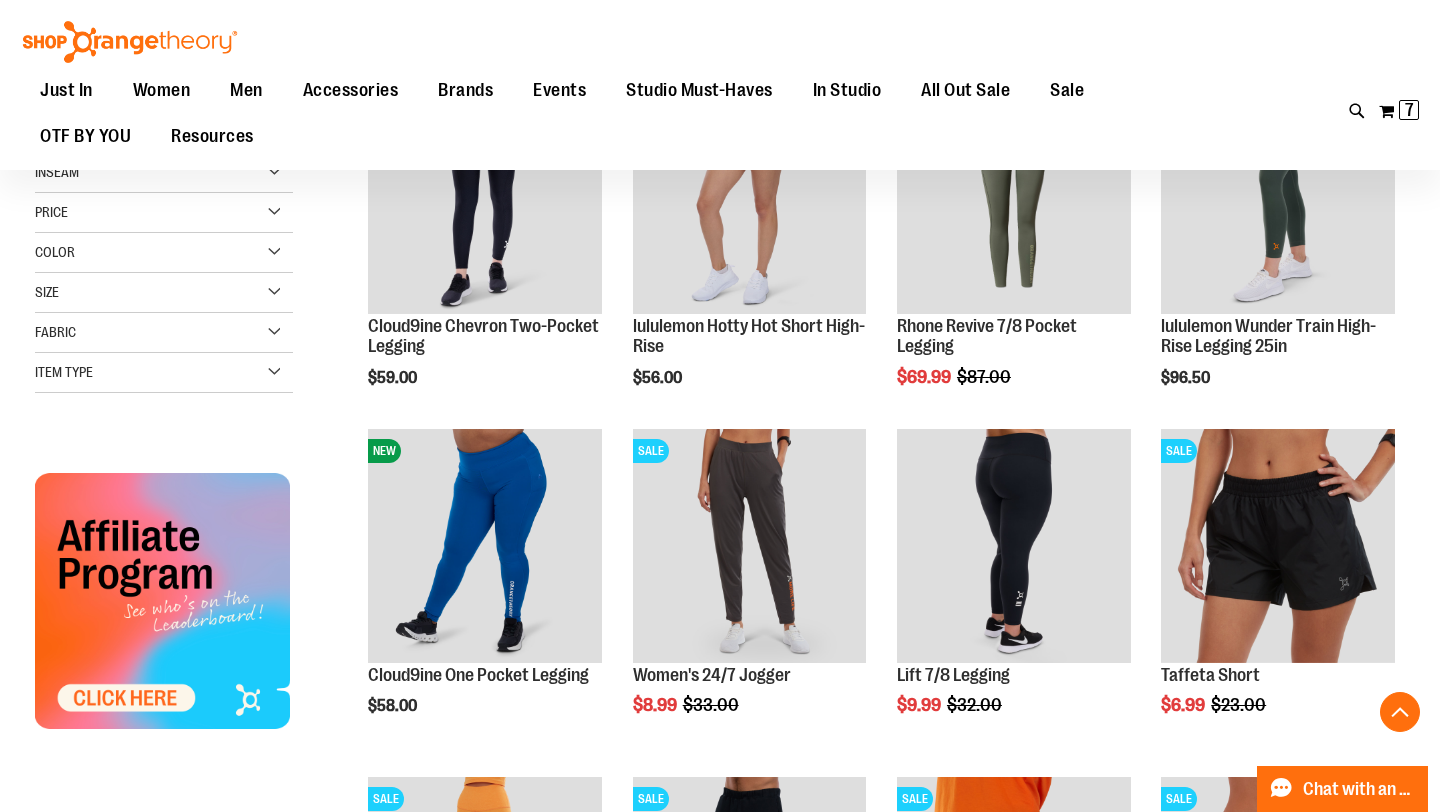 scroll, scrollTop: 319, scrollLeft: 0, axis: vertical 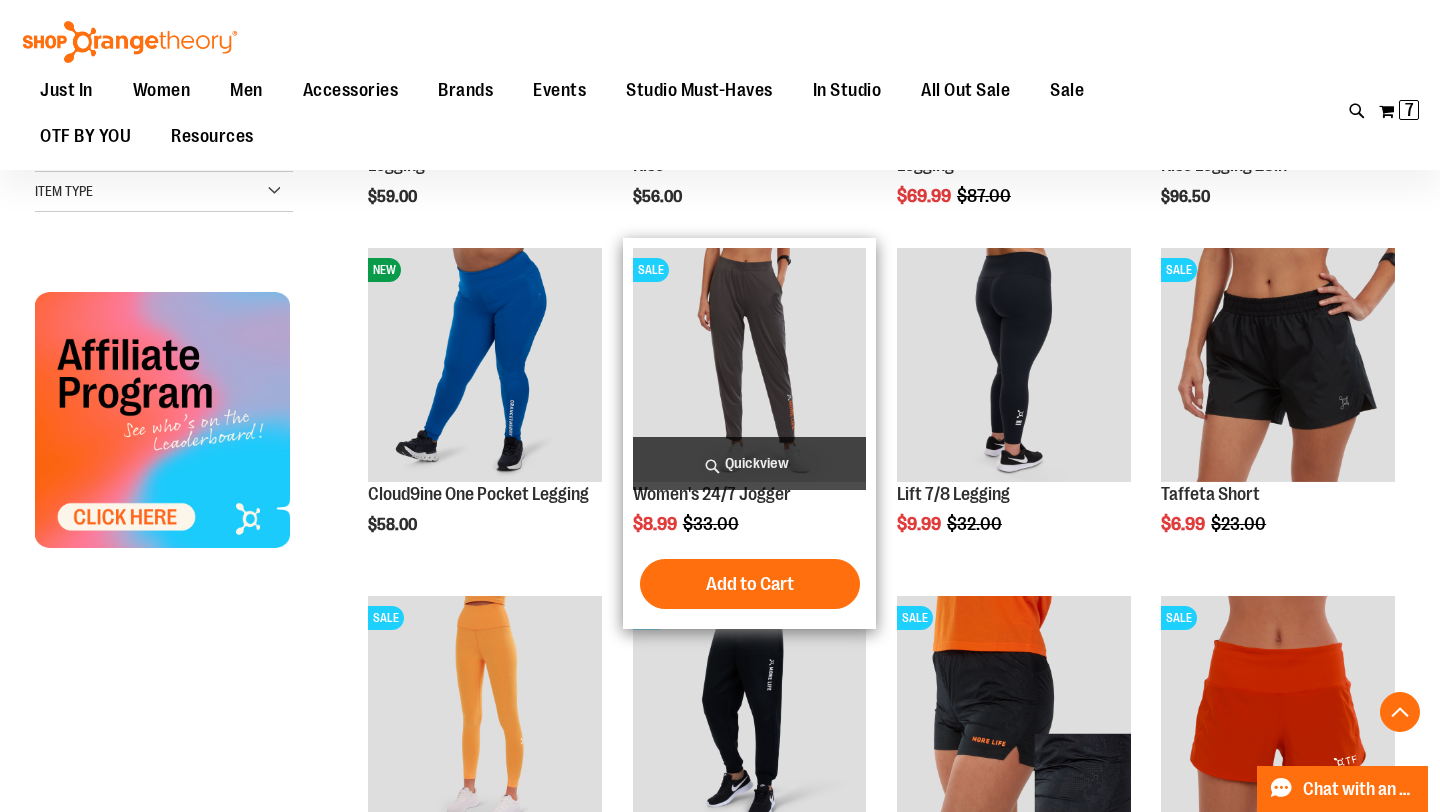 type on "**********" 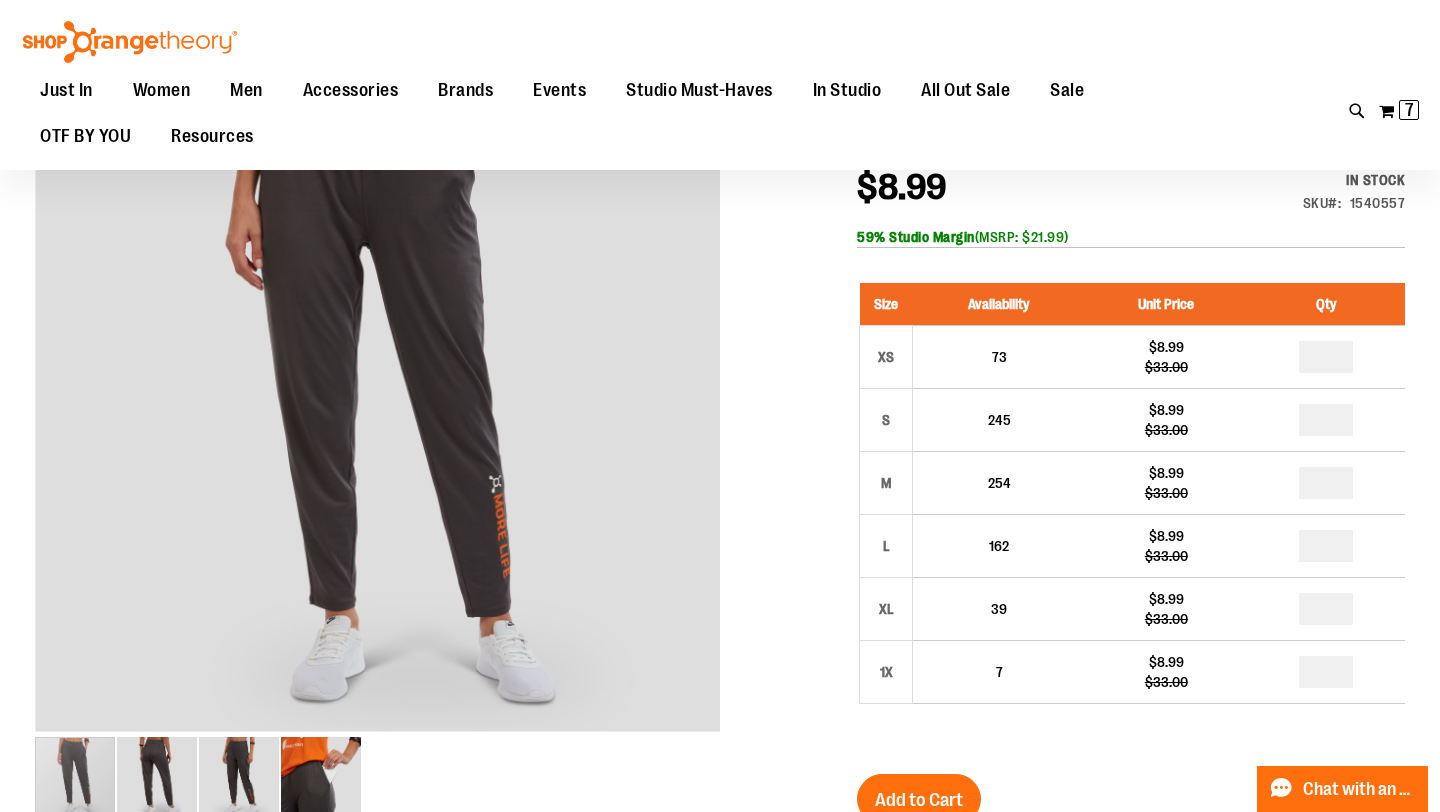 scroll, scrollTop: 237, scrollLeft: 0, axis: vertical 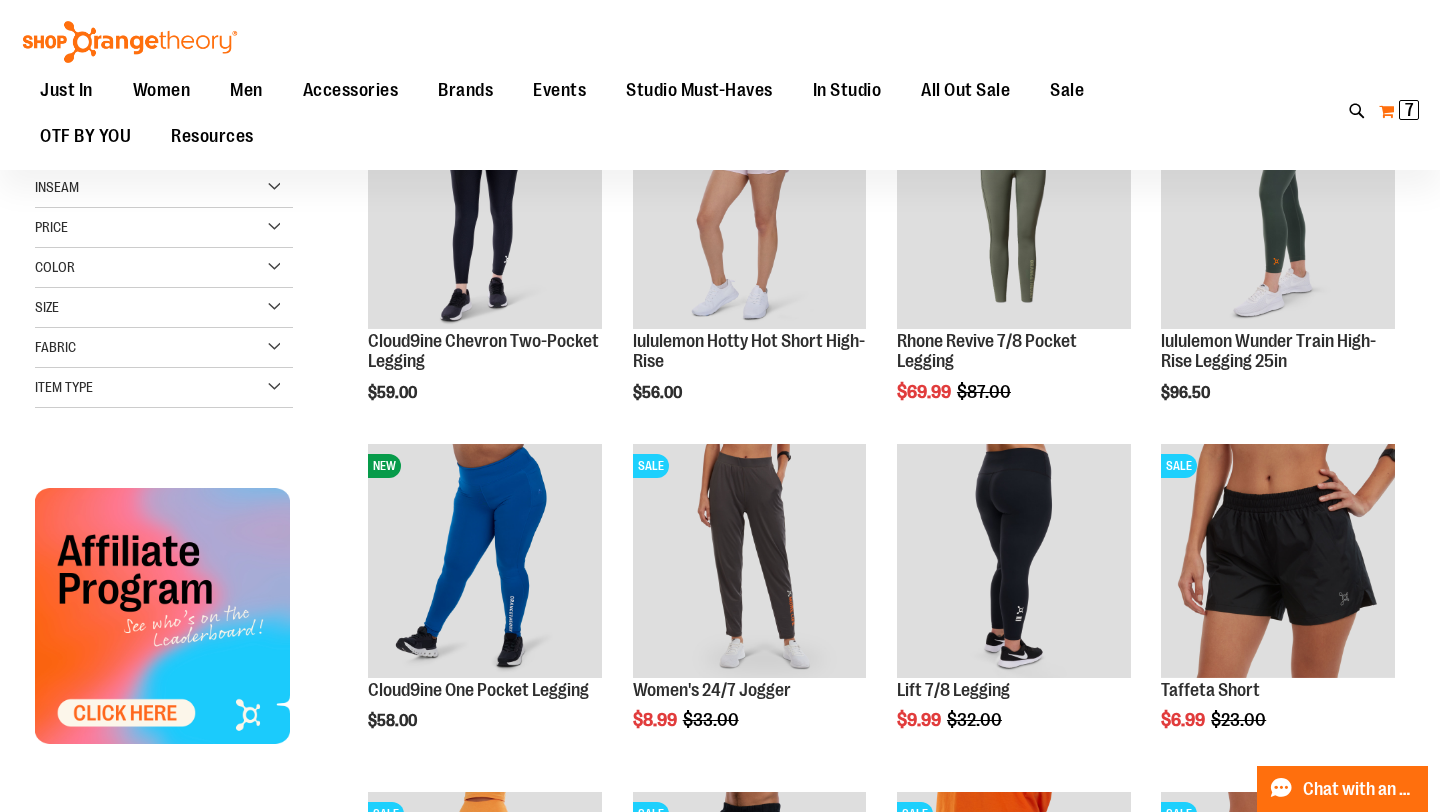 type on "**********" 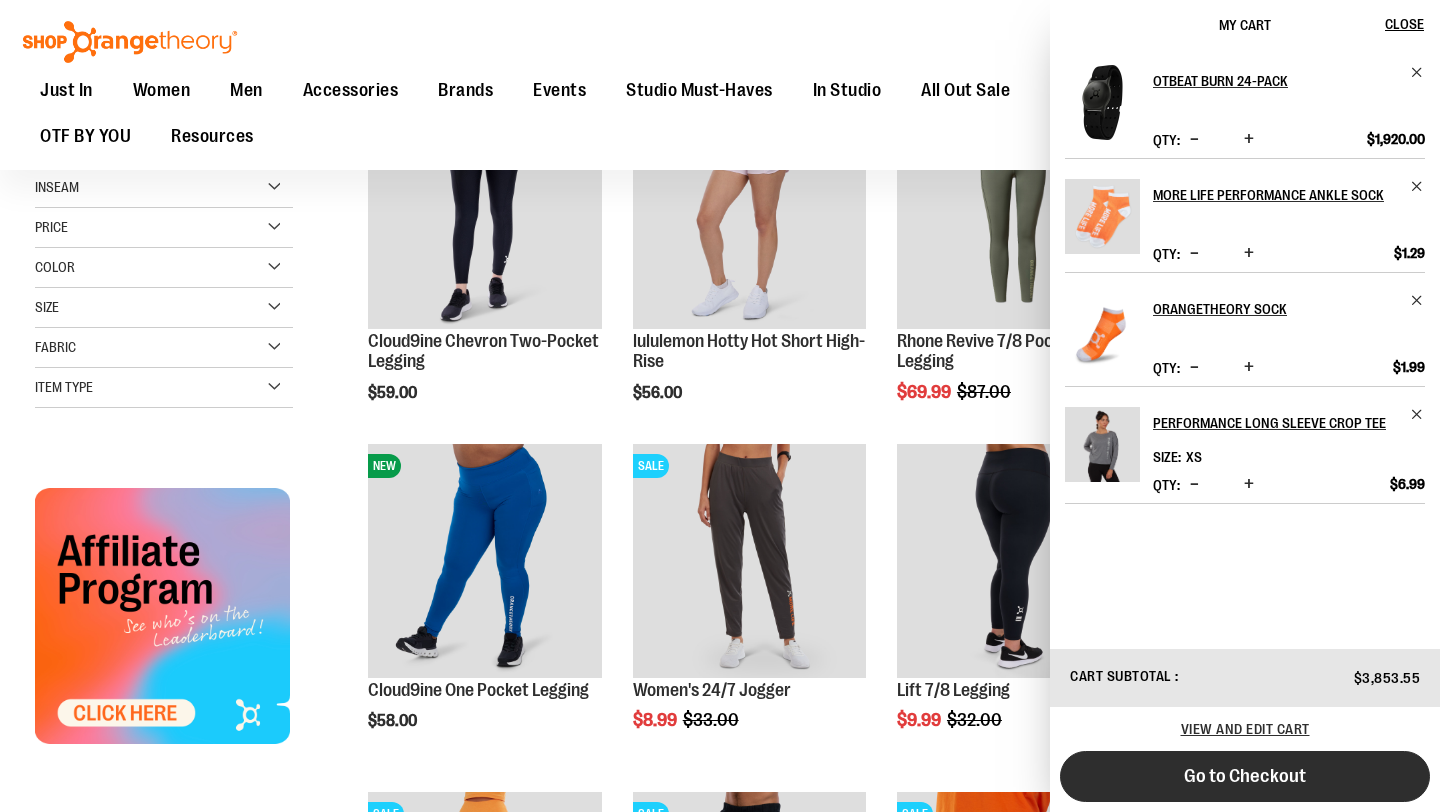 click on "Go to Checkout" at bounding box center [1245, 776] 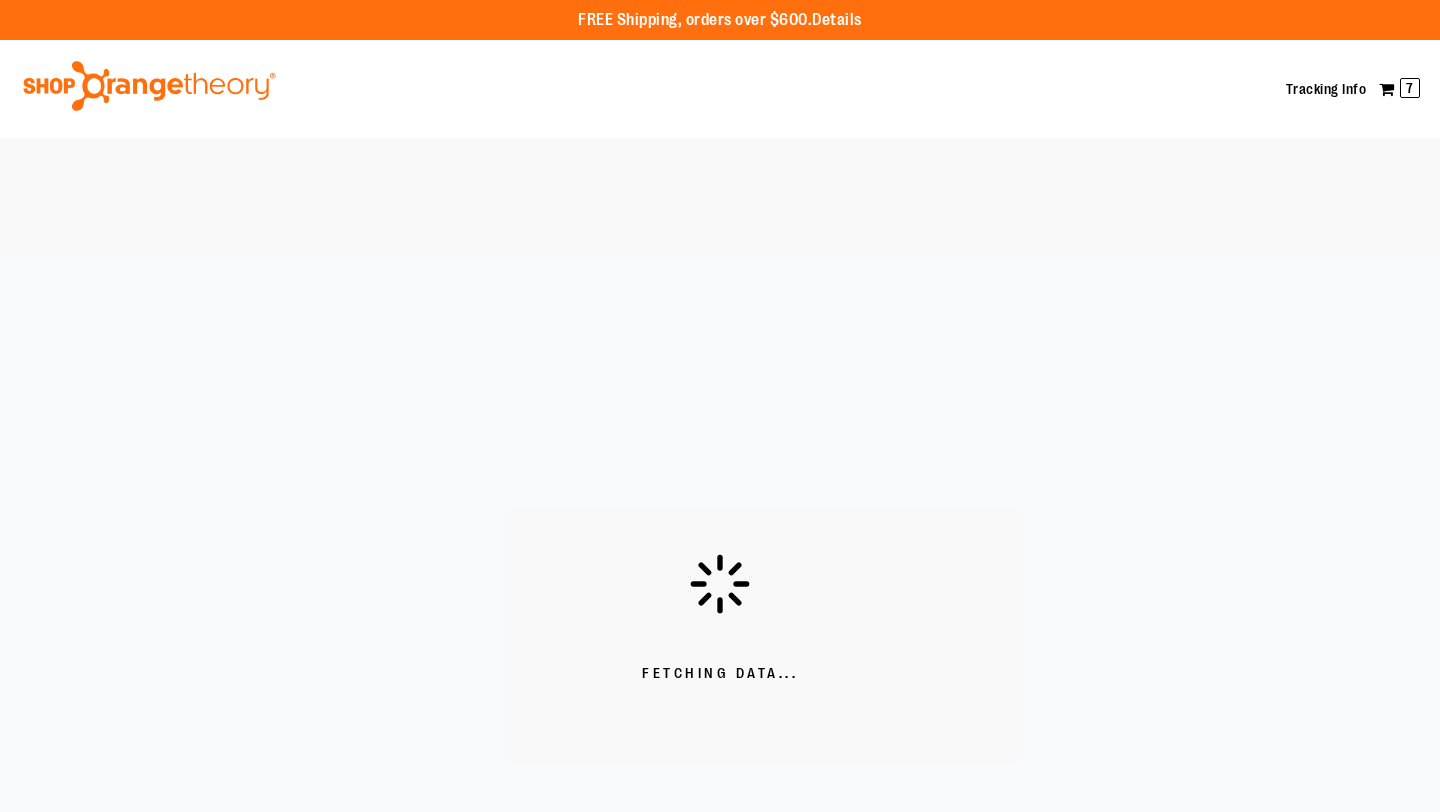 scroll, scrollTop: 0, scrollLeft: 0, axis: both 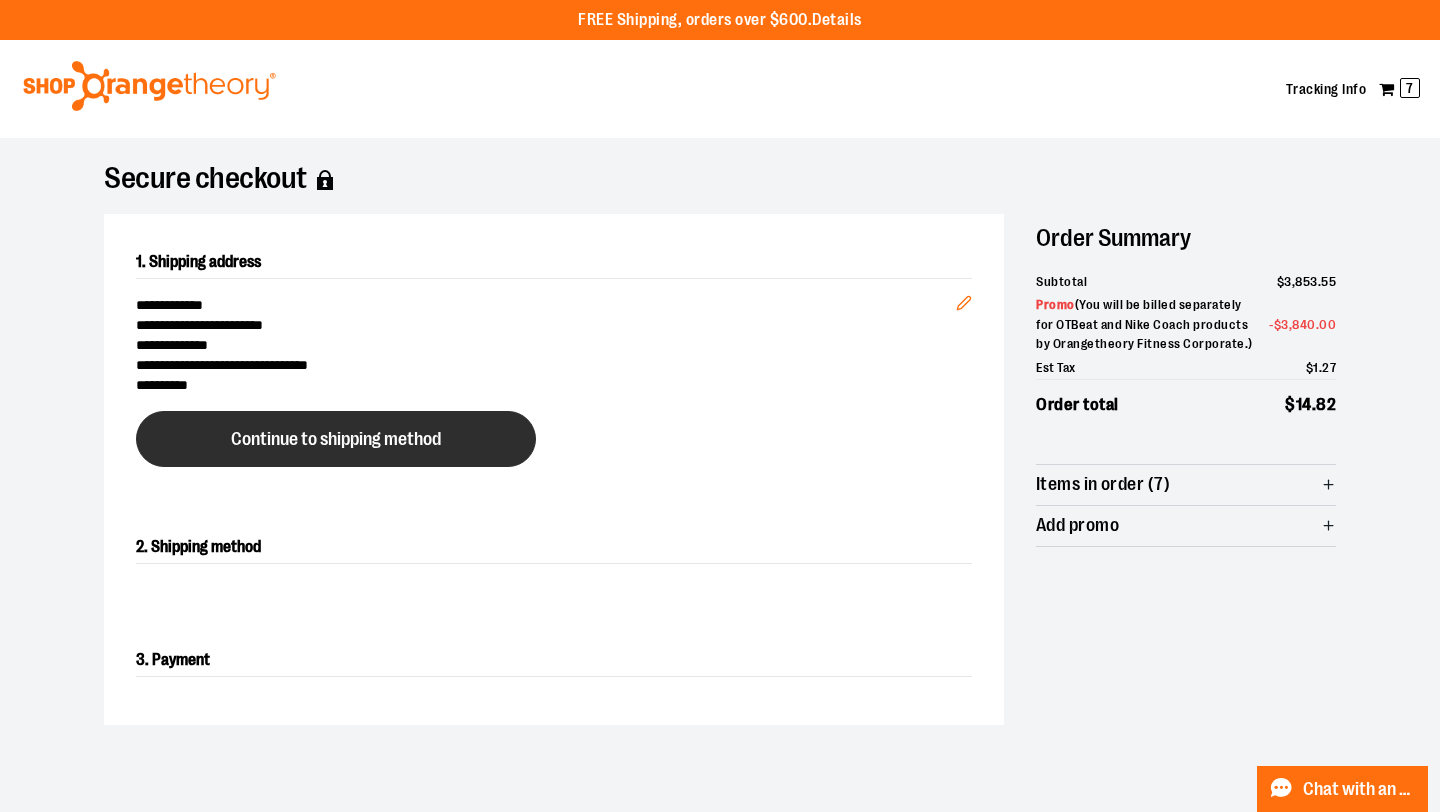 click on "Continue to shipping method" at bounding box center [336, 439] 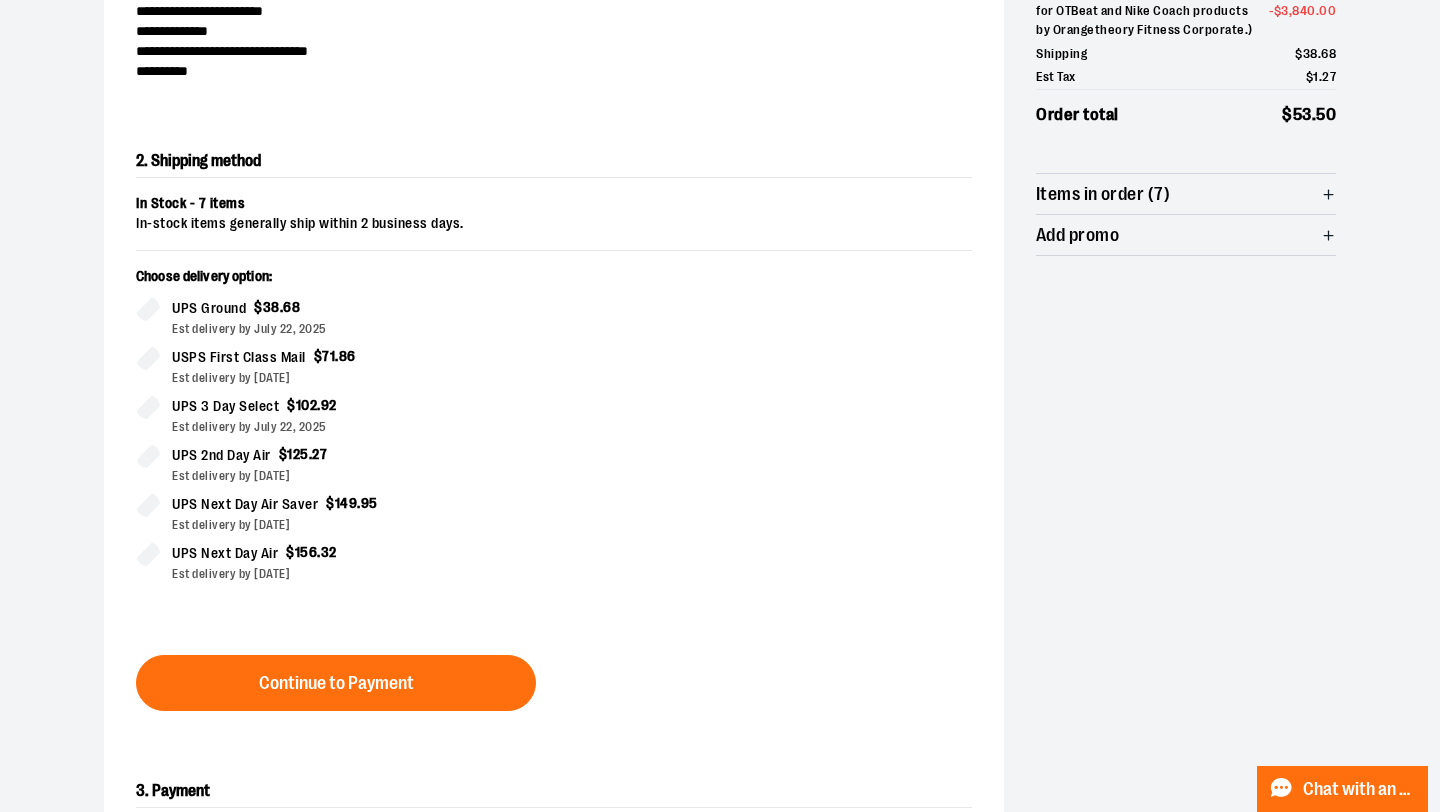 scroll, scrollTop: 341, scrollLeft: 0, axis: vertical 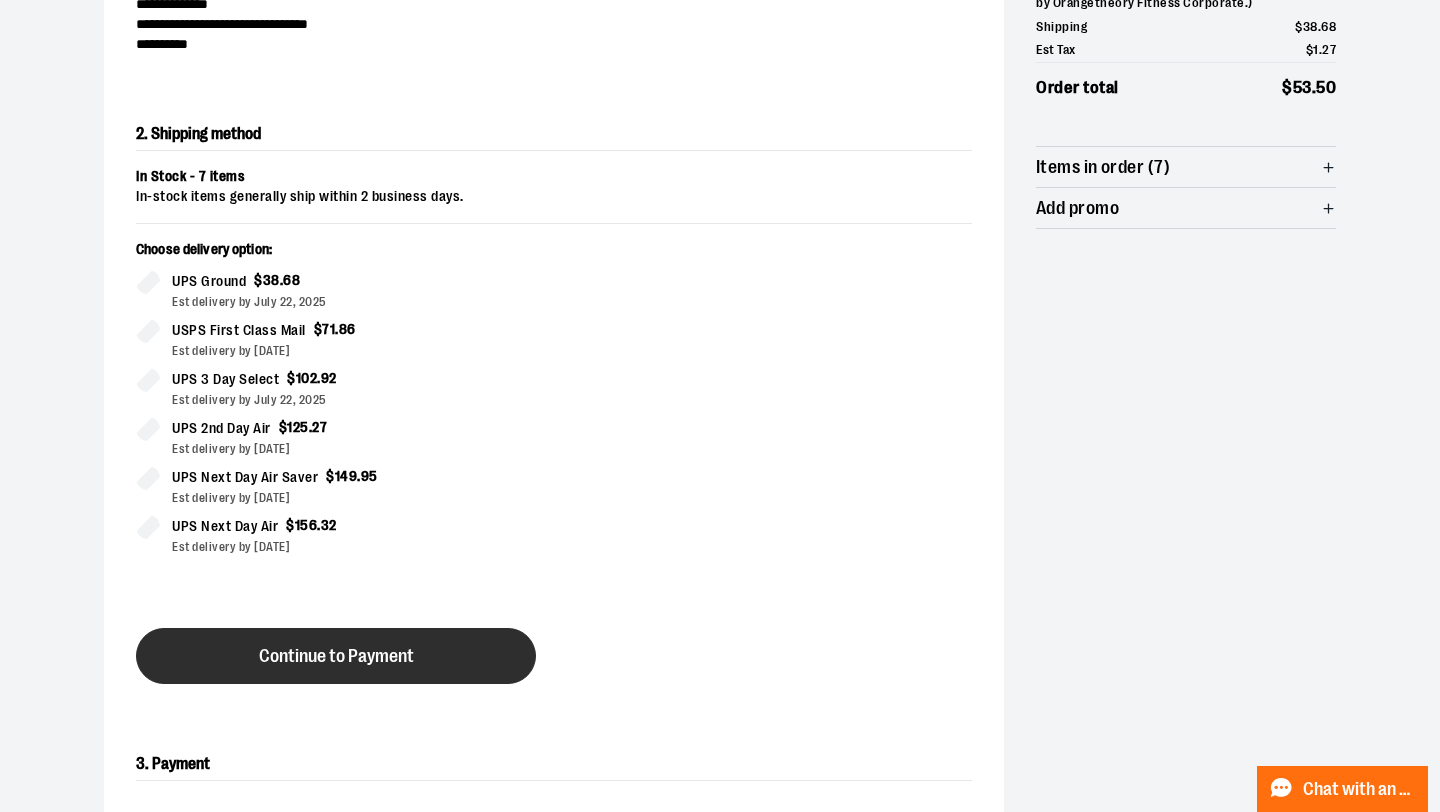click on "Continue to Payment" at bounding box center [336, 656] 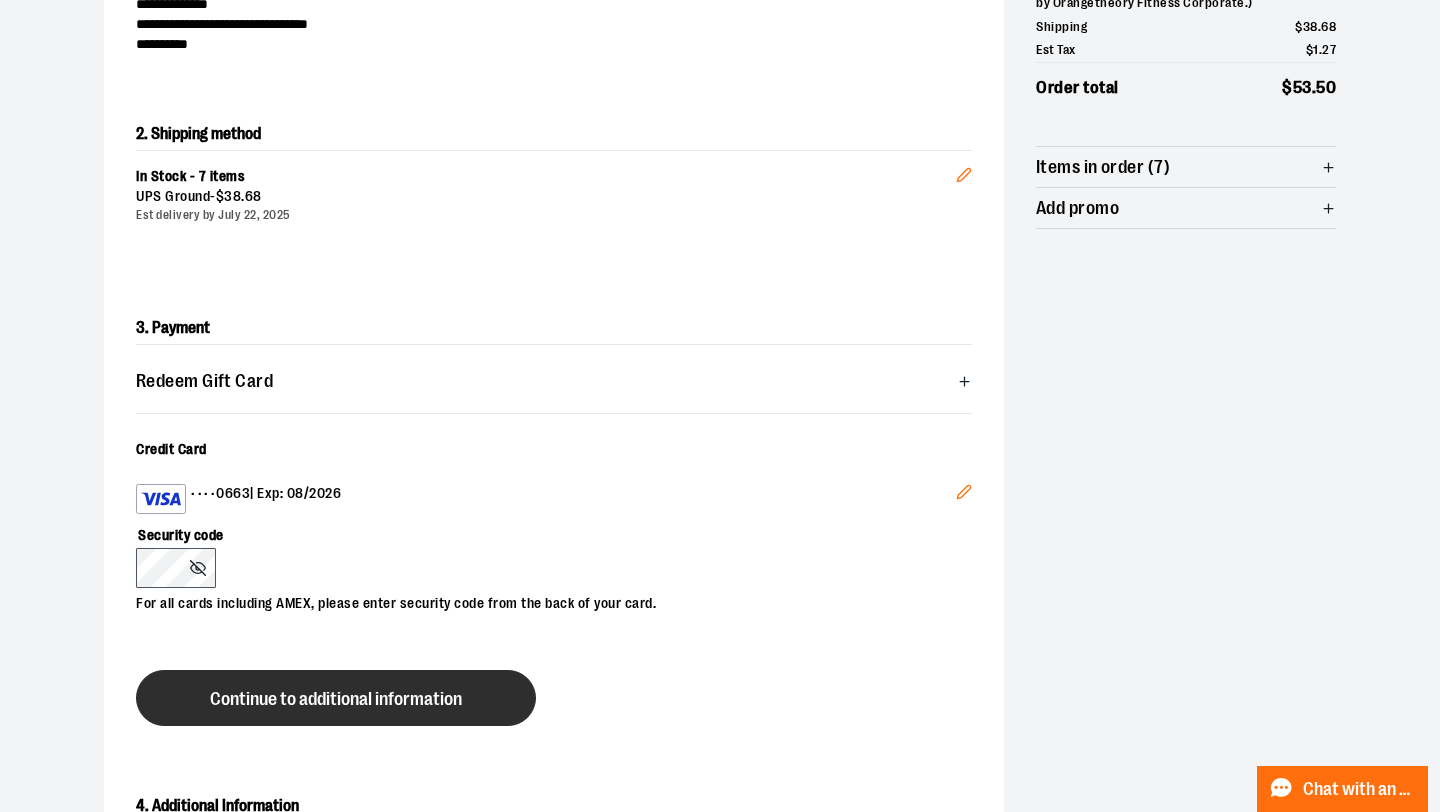 click on "Continue to additional information" at bounding box center (336, 698) 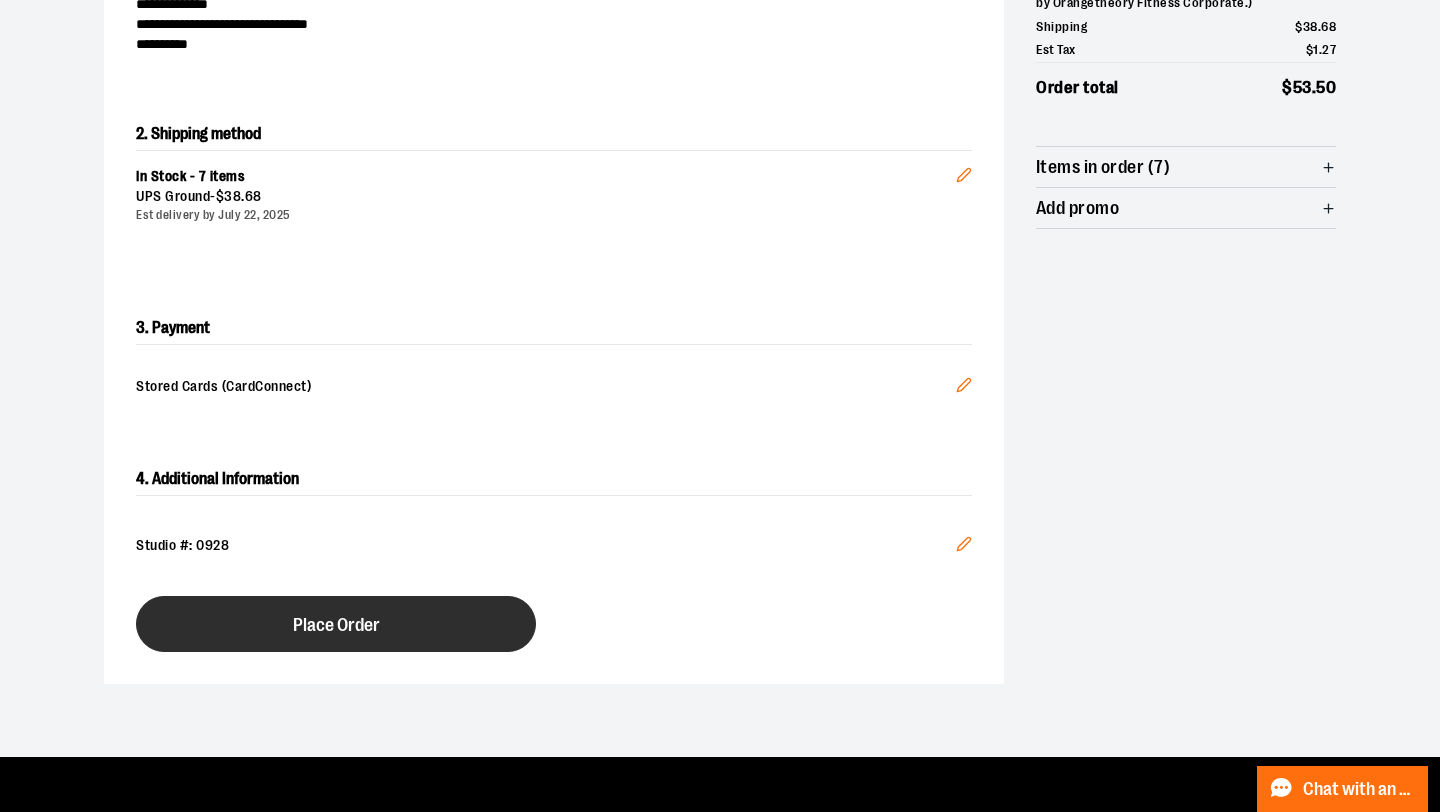 click on "Place Order" at bounding box center [336, 624] 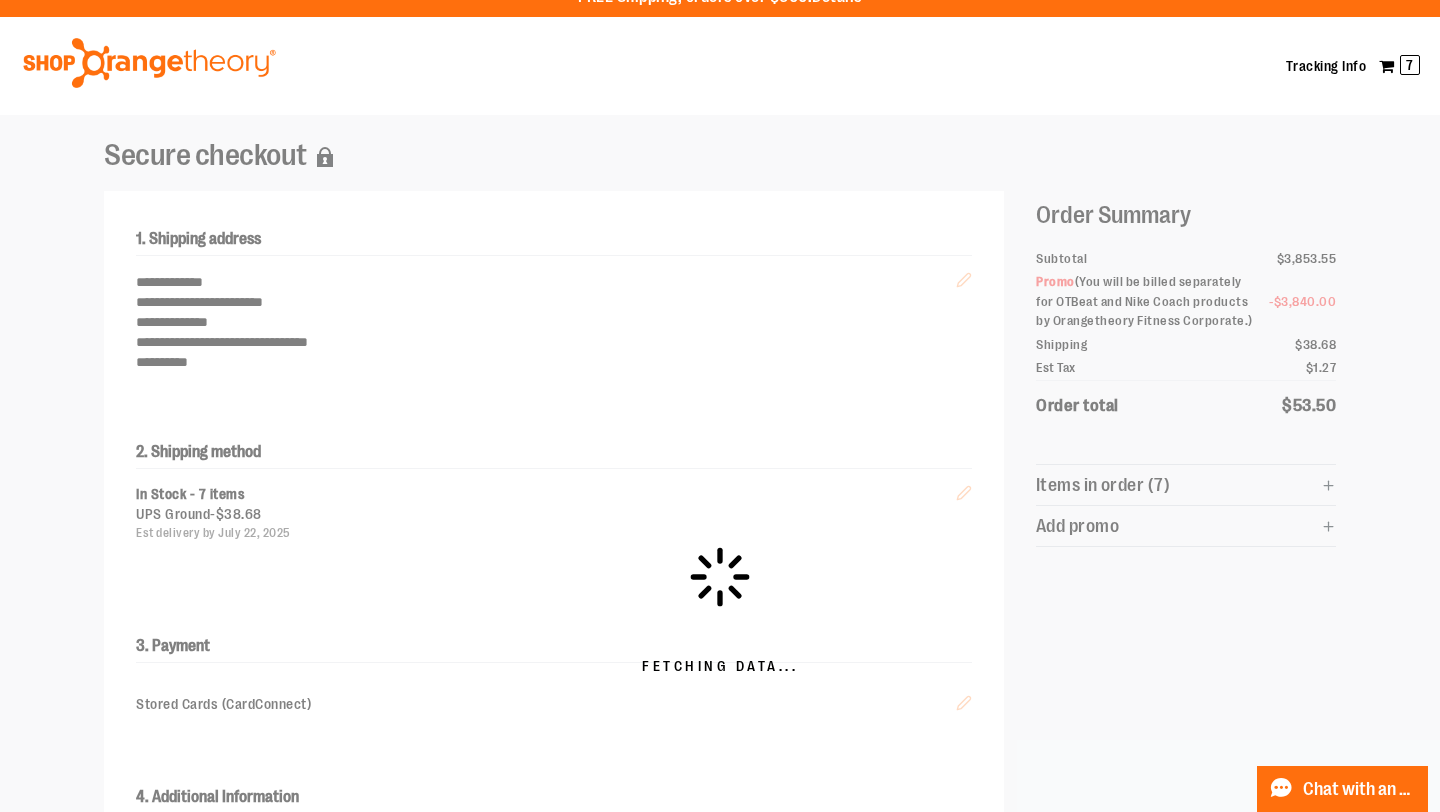 scroll, scrollTop: 0, scrollLeft: 0, axis: both 